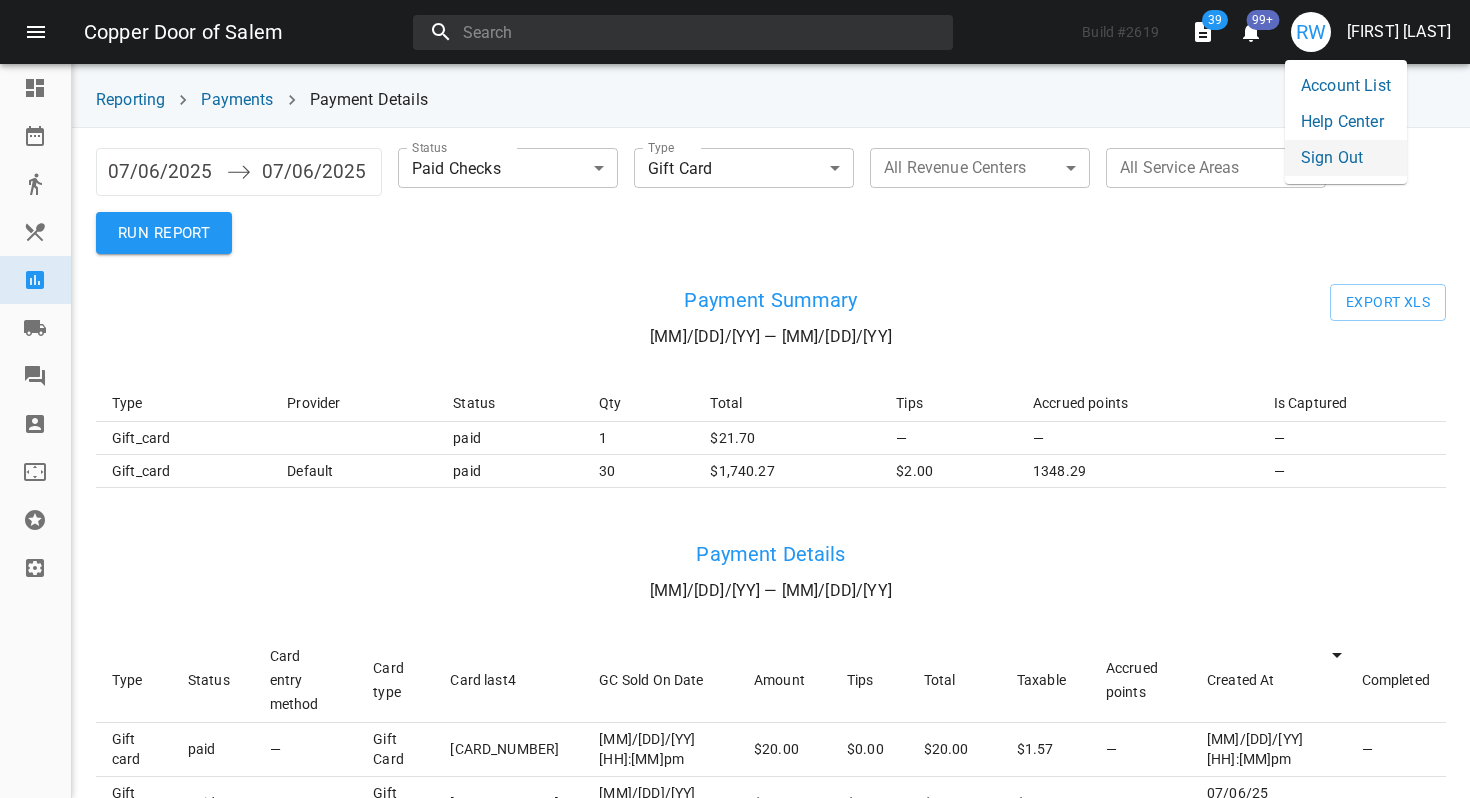 scroll, scrollTop: 0, scrollLeft: 0, axis: both 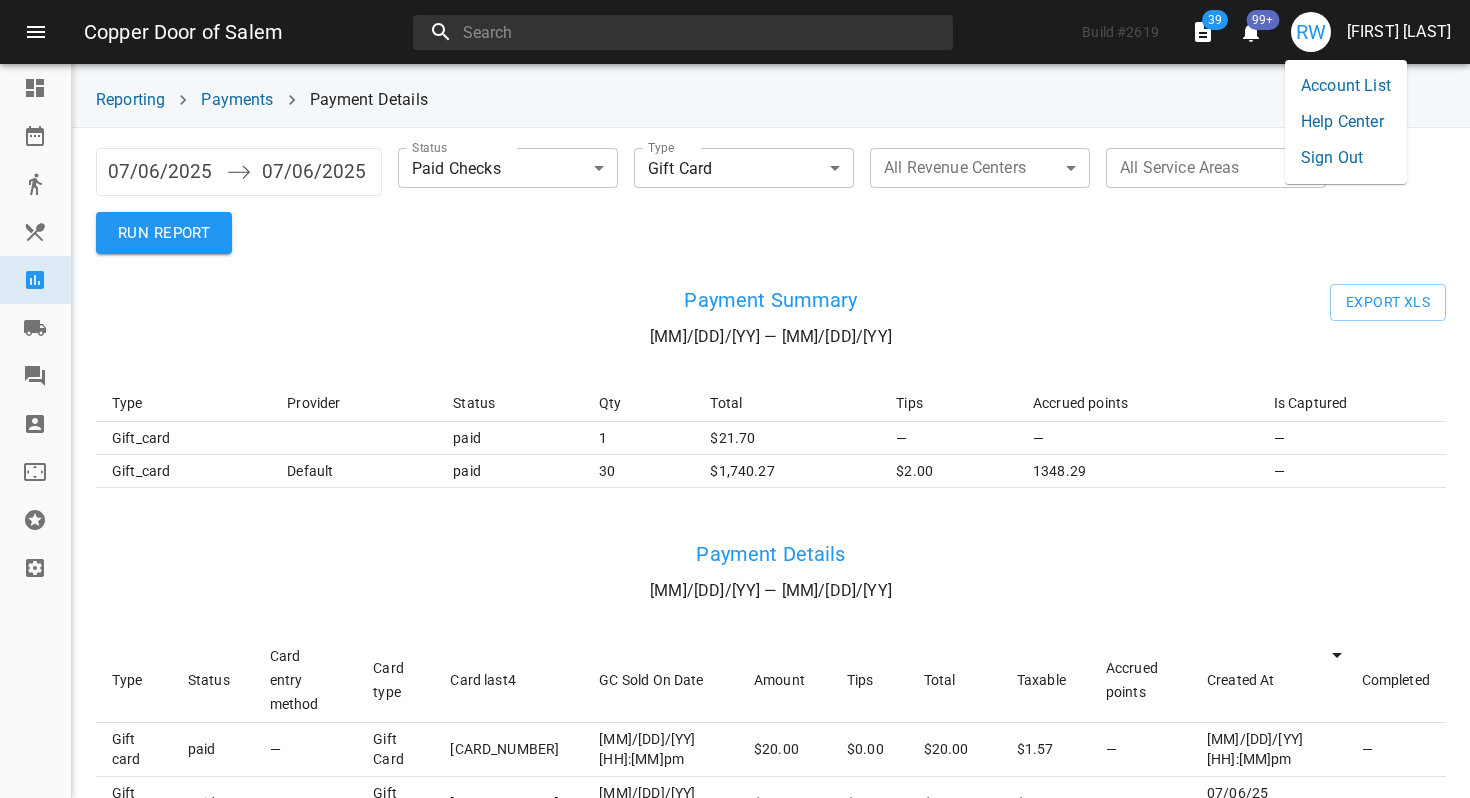 click on "Sign Out" at bounding box center [1346, 158] 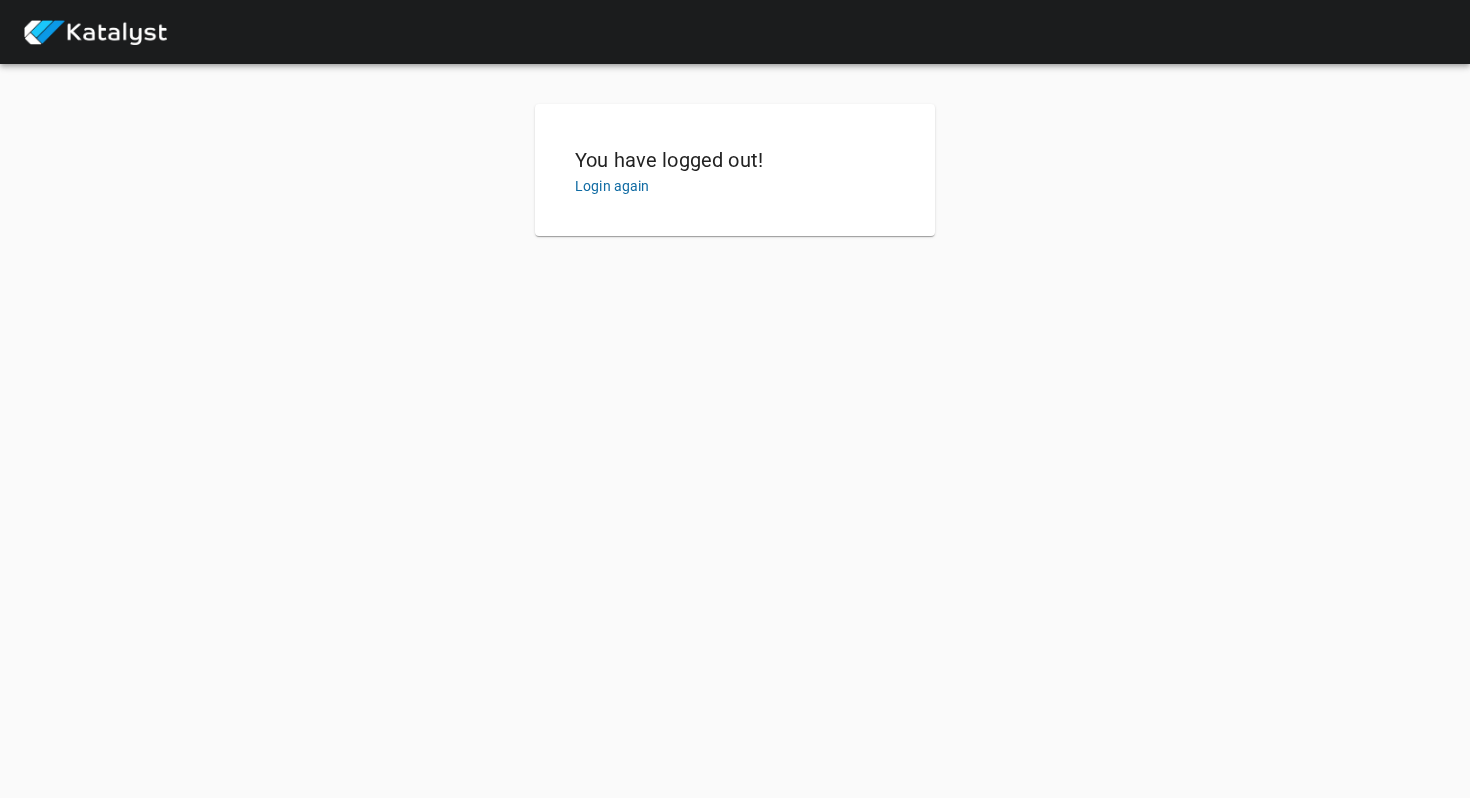 click on "You have logged out! Login again" at bounding box center (735, 170) 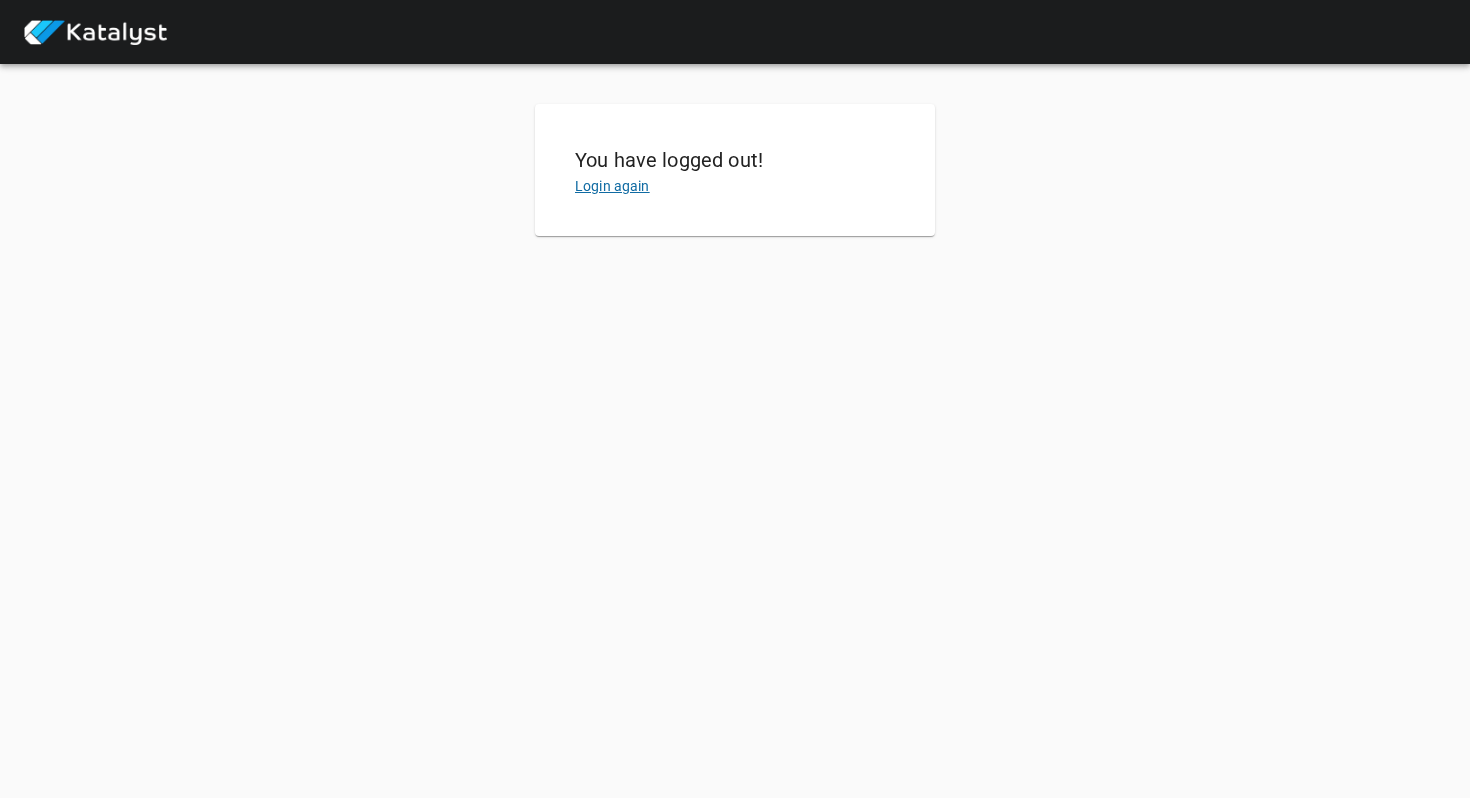click on "Login again" at bounding box center (612, 186) 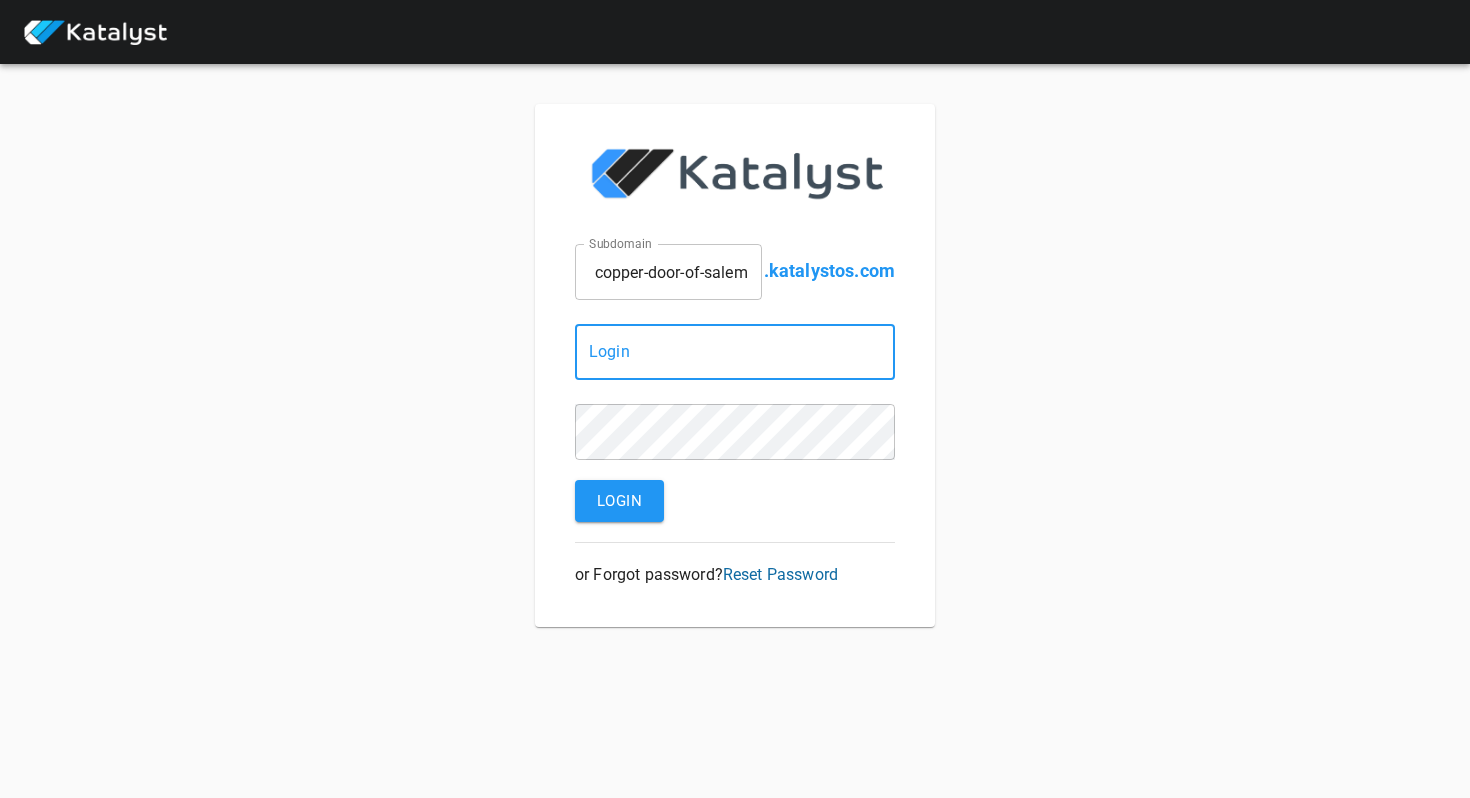 click at bounding box center [735, 352] 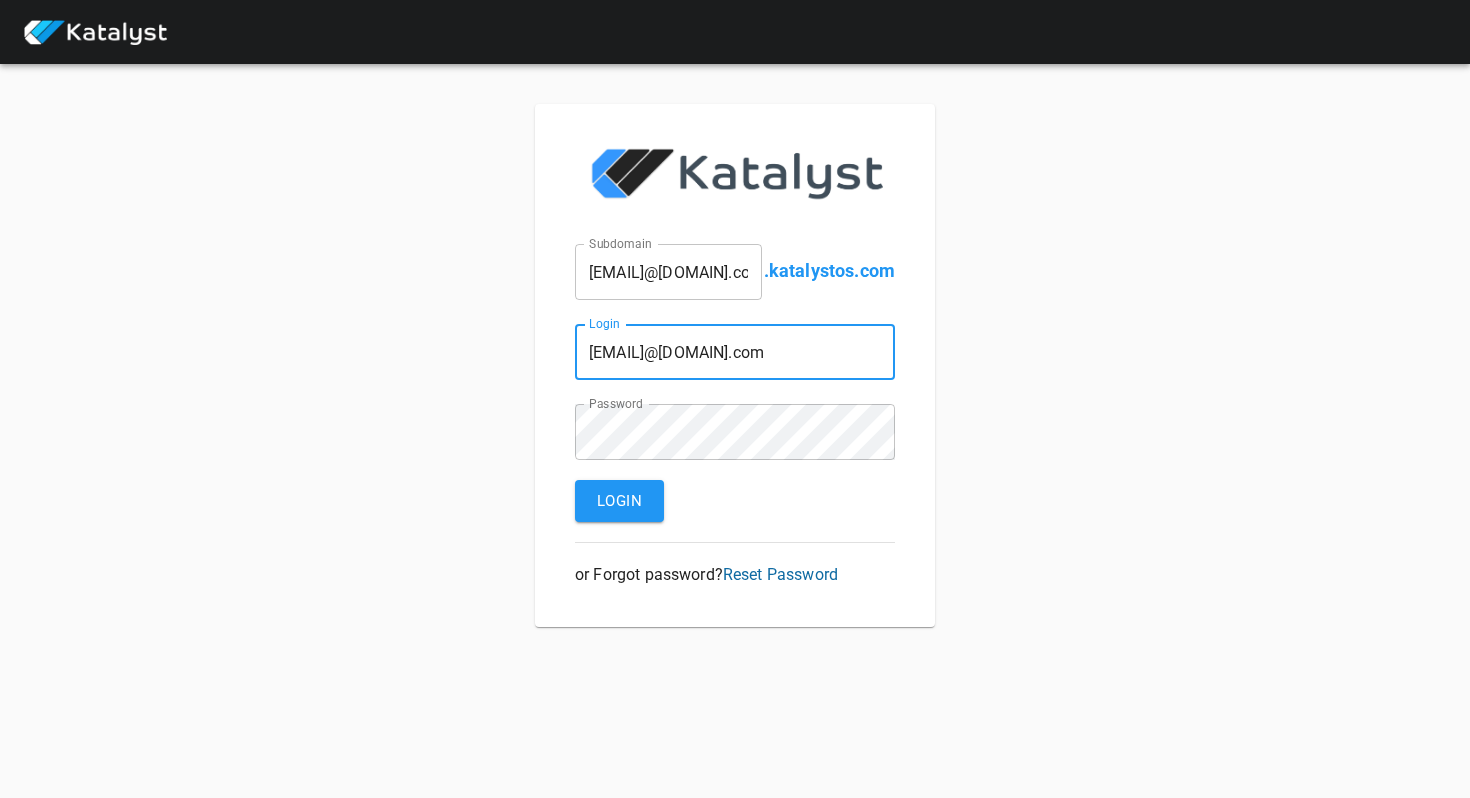 click on "[EMAIL]@[DOMAIN].com" at bounding box center (668, 272) 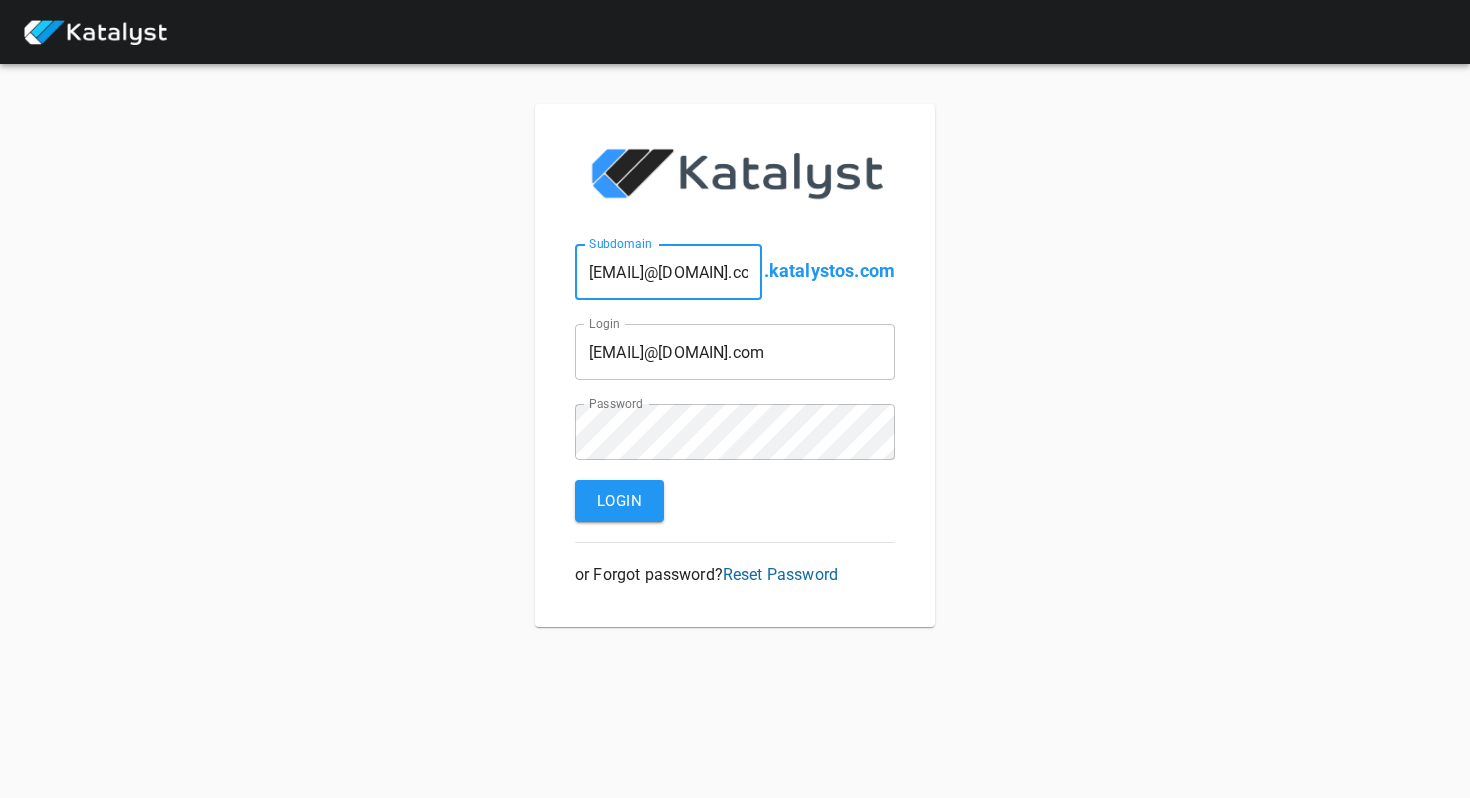 click on "[EMAIL]@[DOMAIN].com" at bounding box center [668, 272] 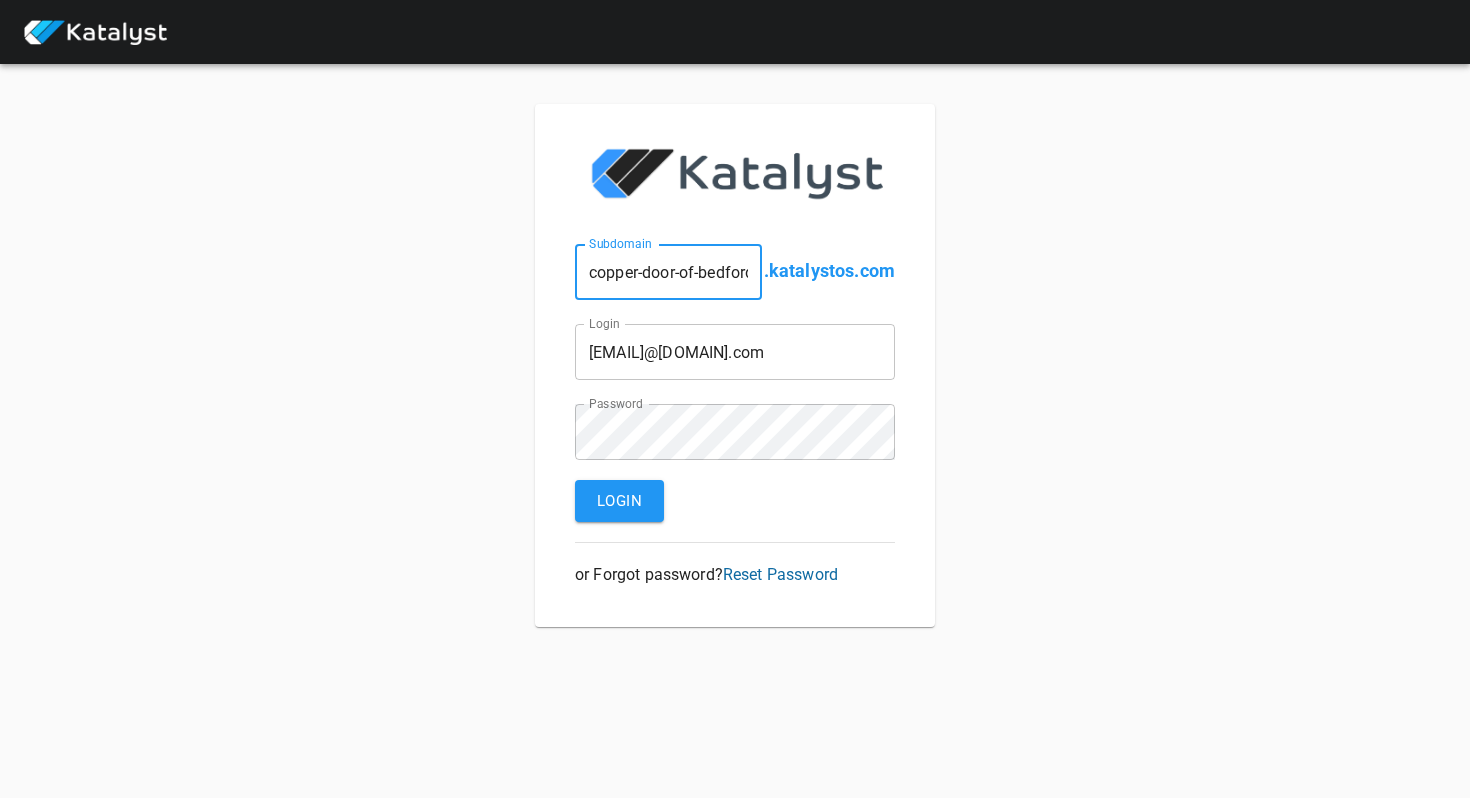 scroll, scrollTop: 0, scrollLeft: 9, axis: horizontal 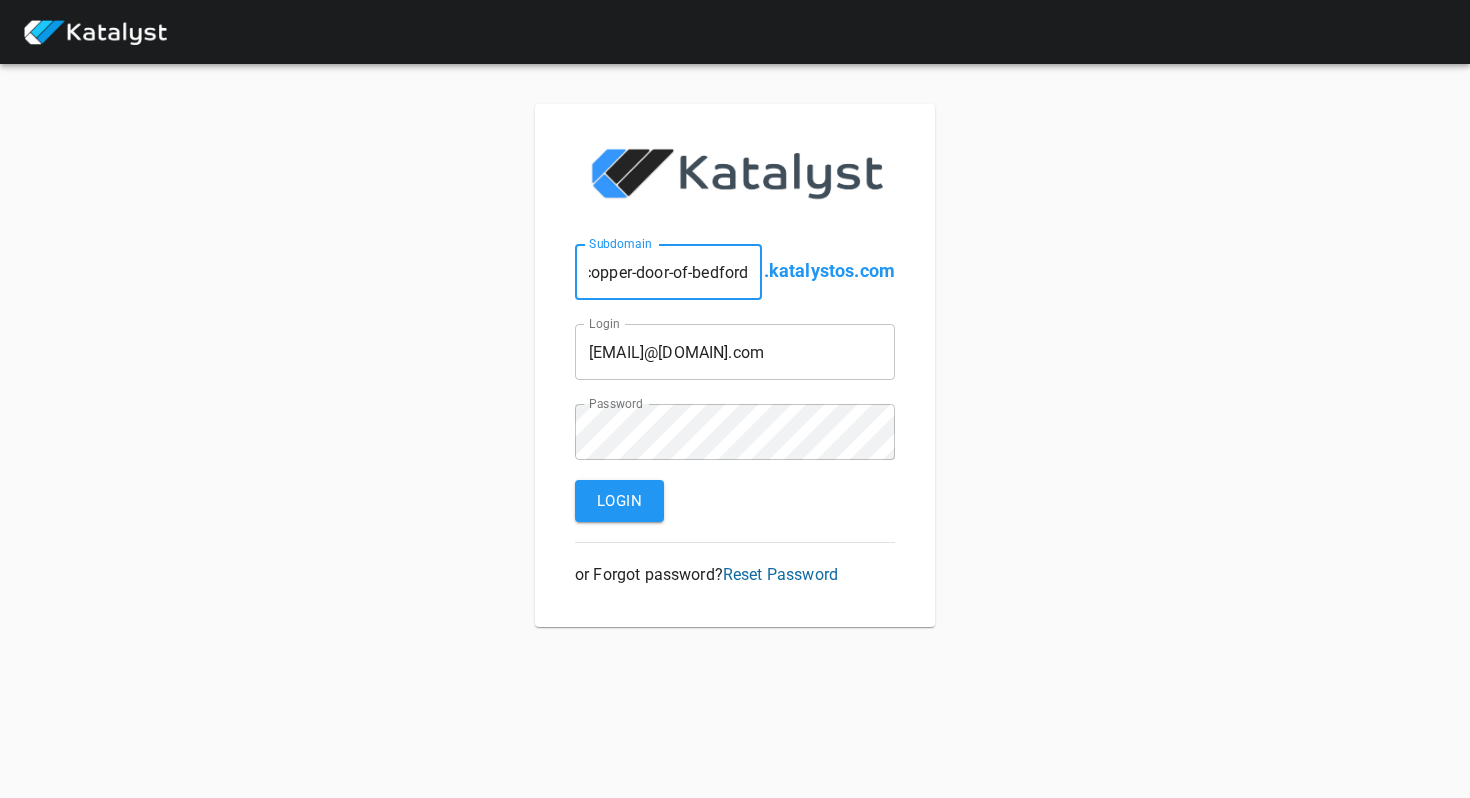 type on "copper-door-of-bedford" 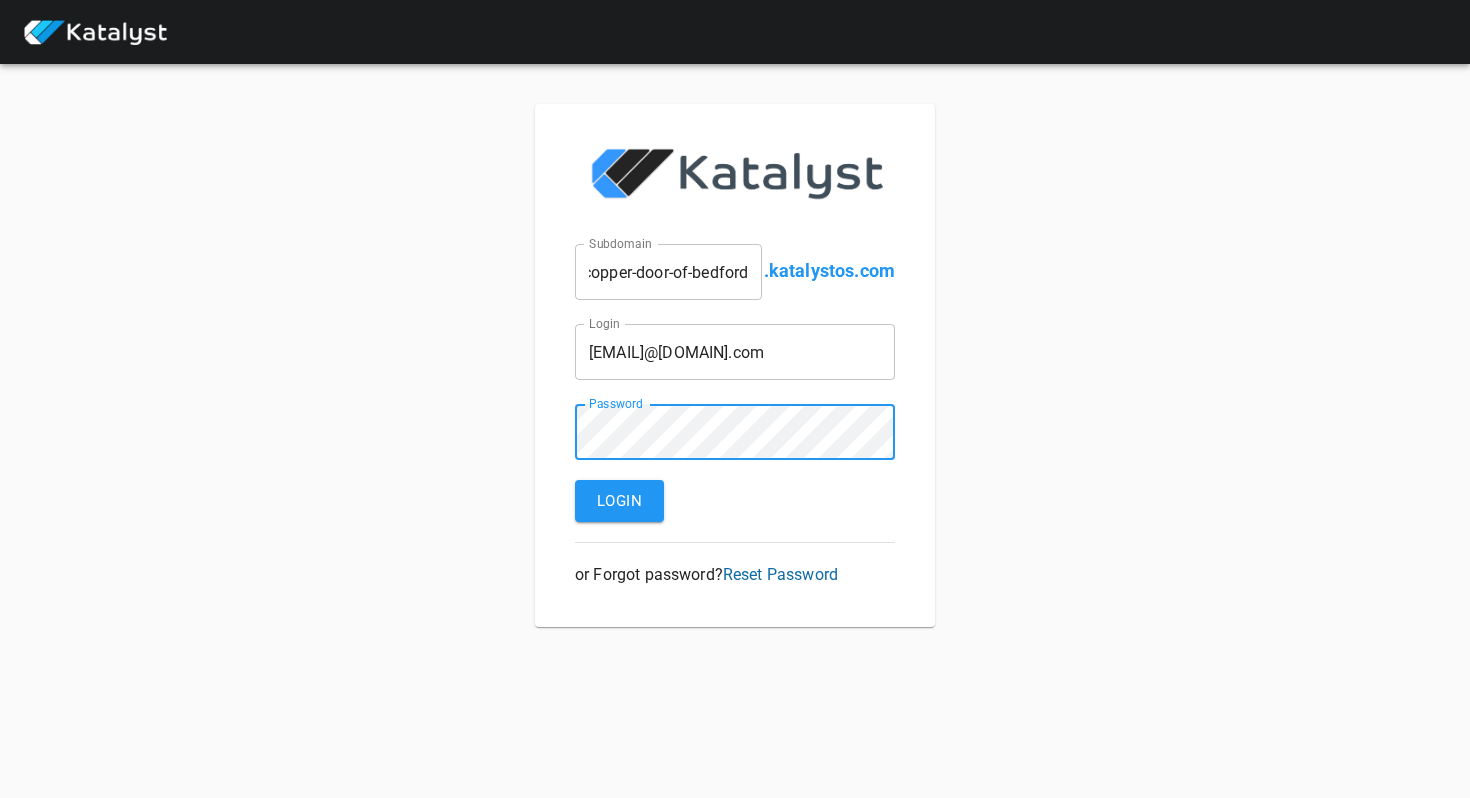 scroll, scrollTop: 0, scrollLeft: 0, axis: both 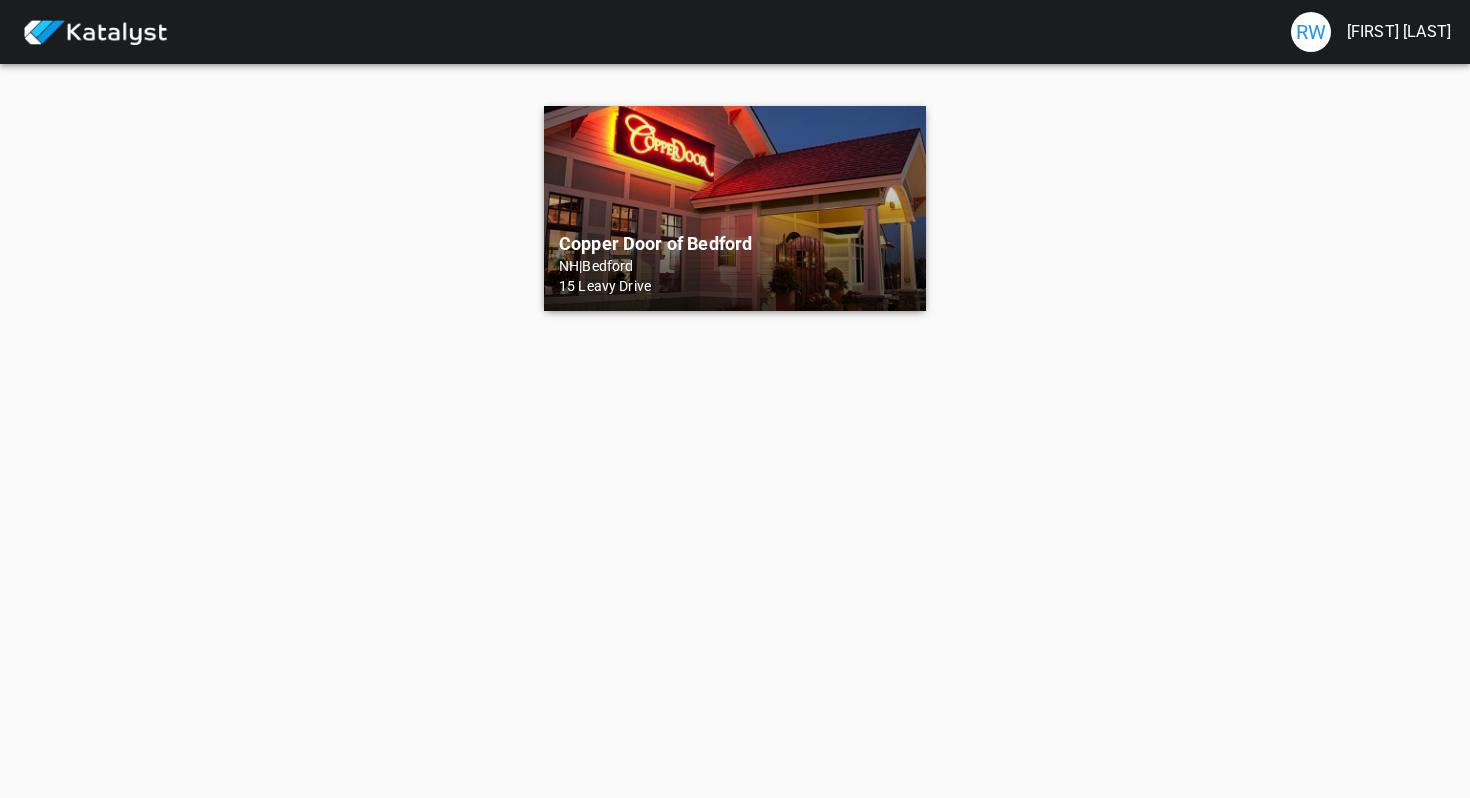 click on "[STATE] | [CITY]" at bounding box center [735, 266] 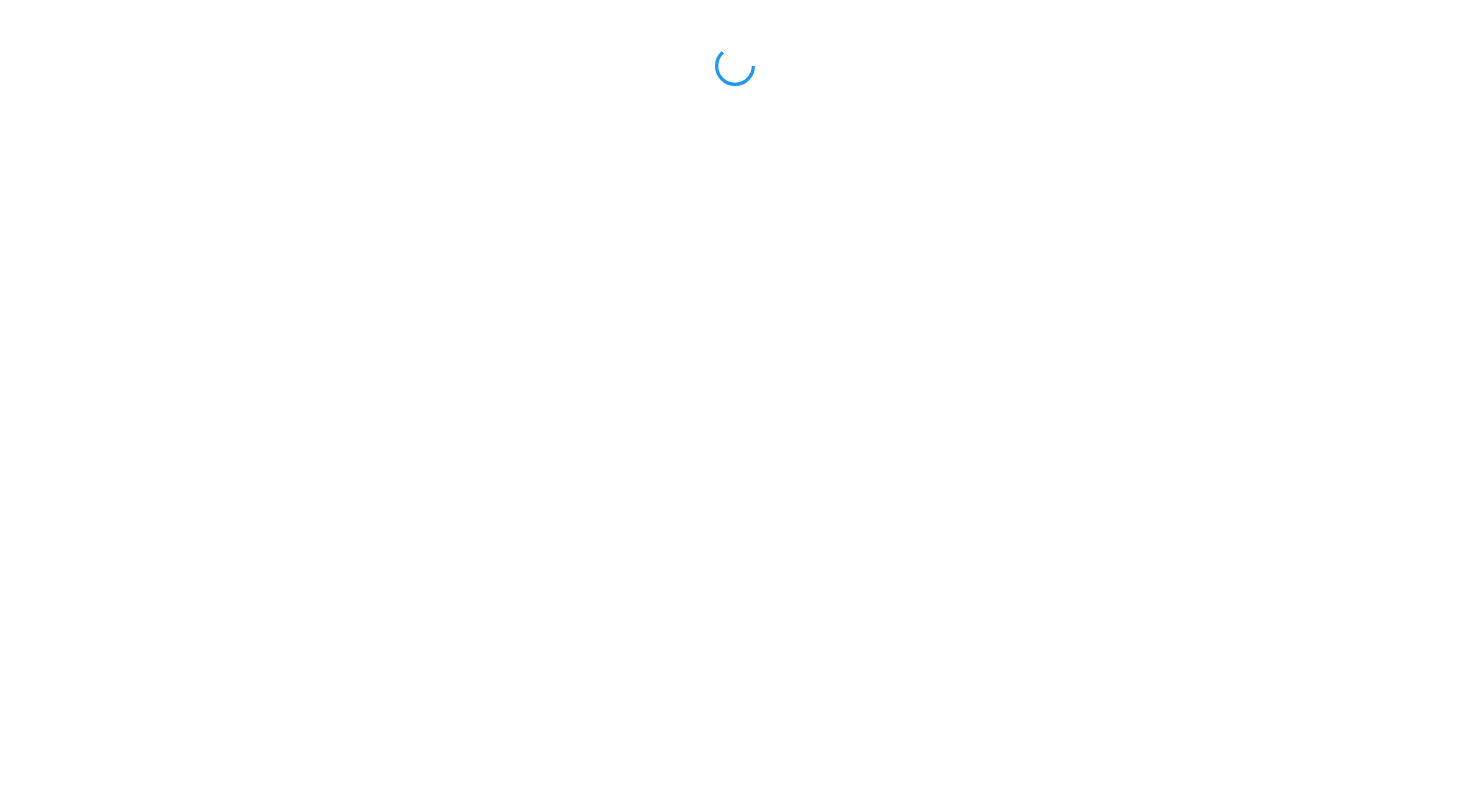 scroll, scrollTop: 0, scrollLeft: 0, axis: both 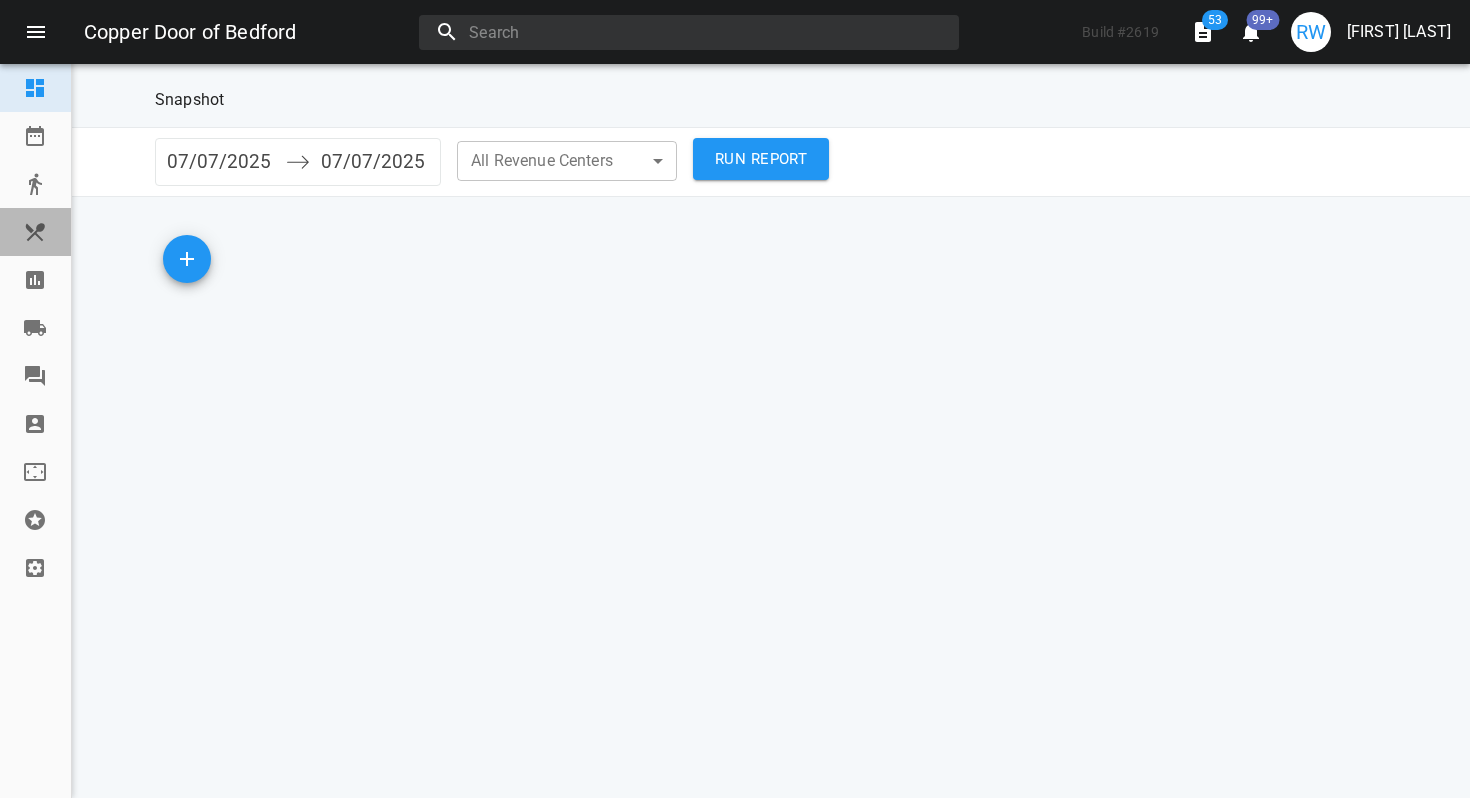 click at bounding box center (35, 232) 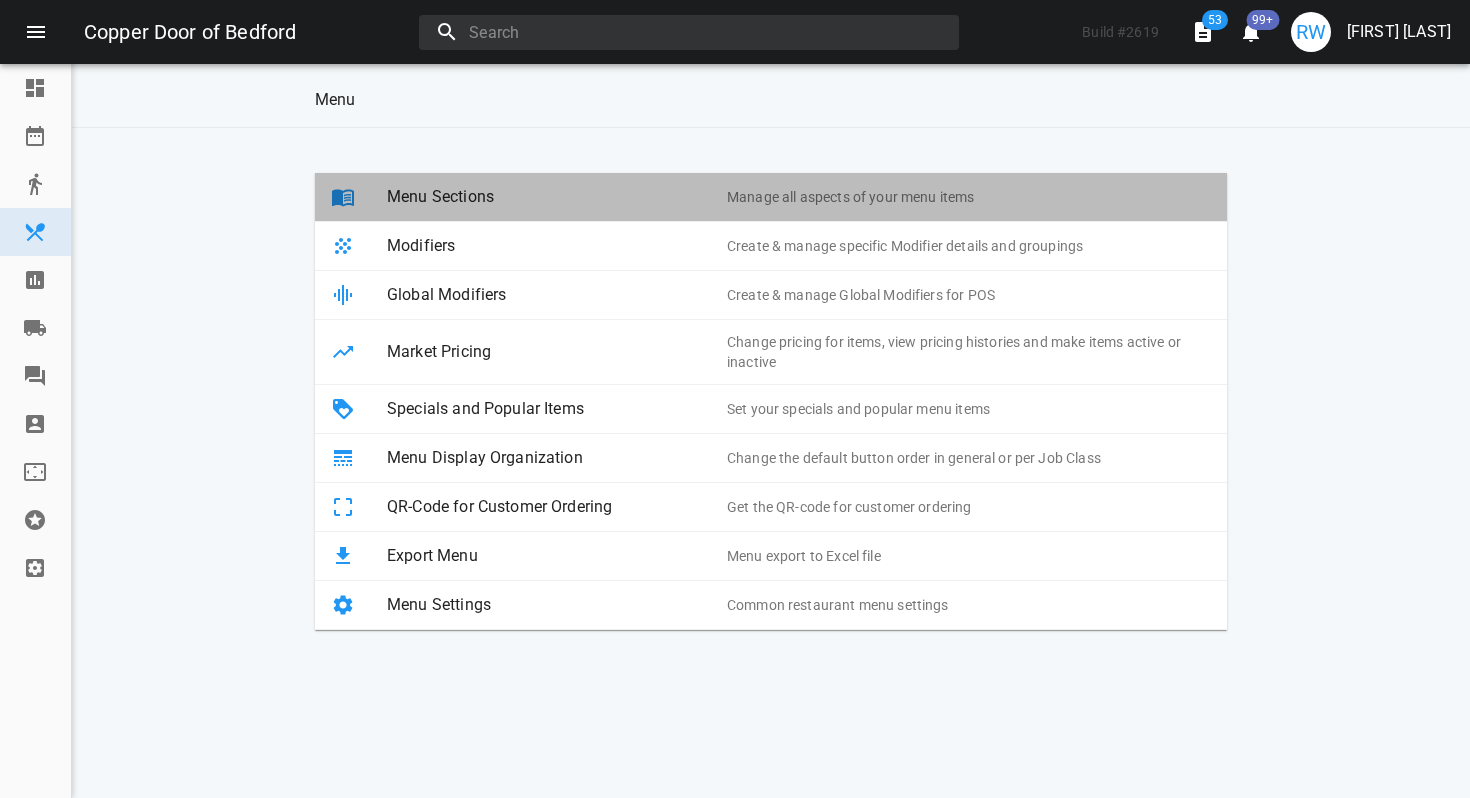 click on "Menu Sections" at bounding box center (557, 197) 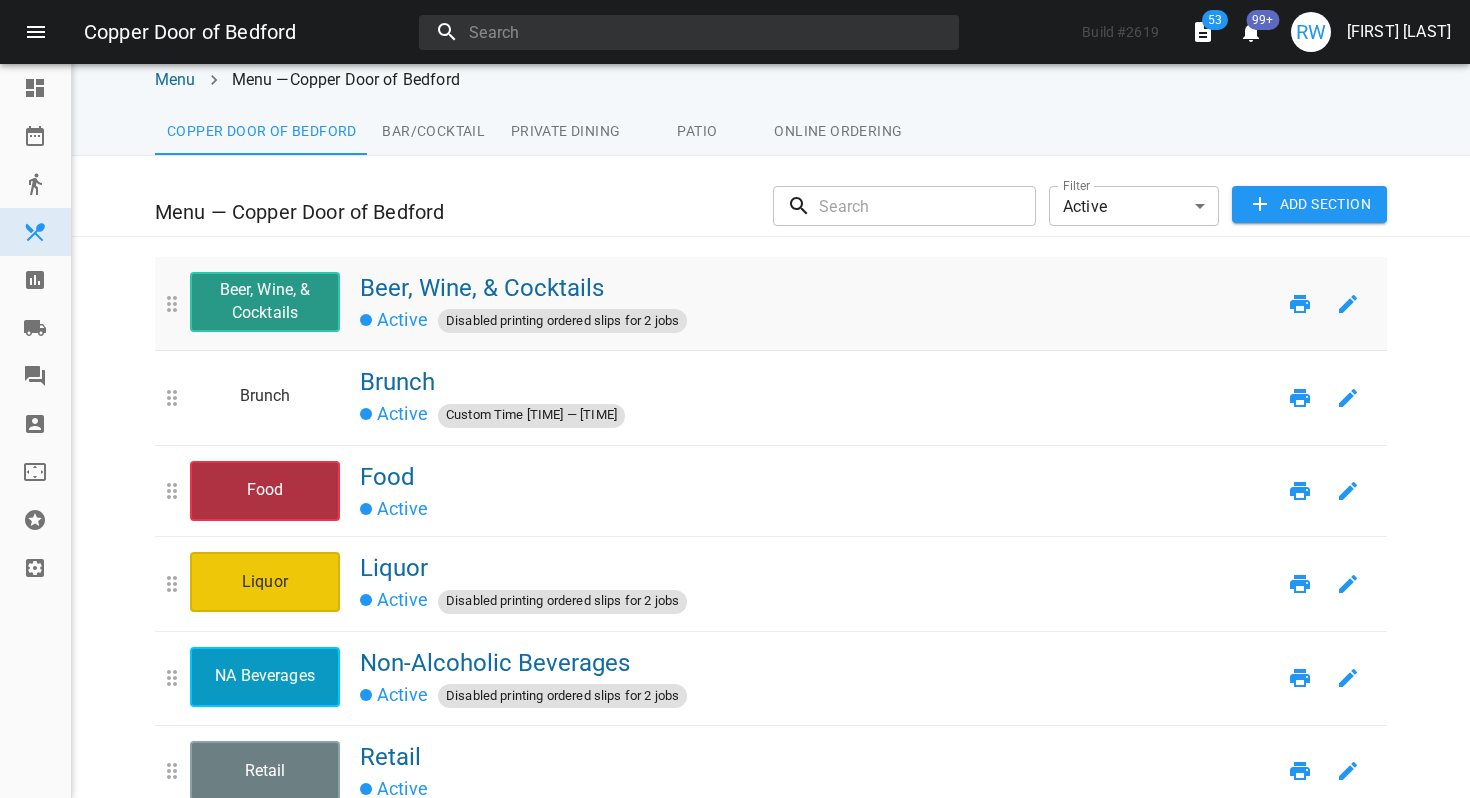 click on "Beer, Wine, & Cocktails" at bounding box center (818, 288) 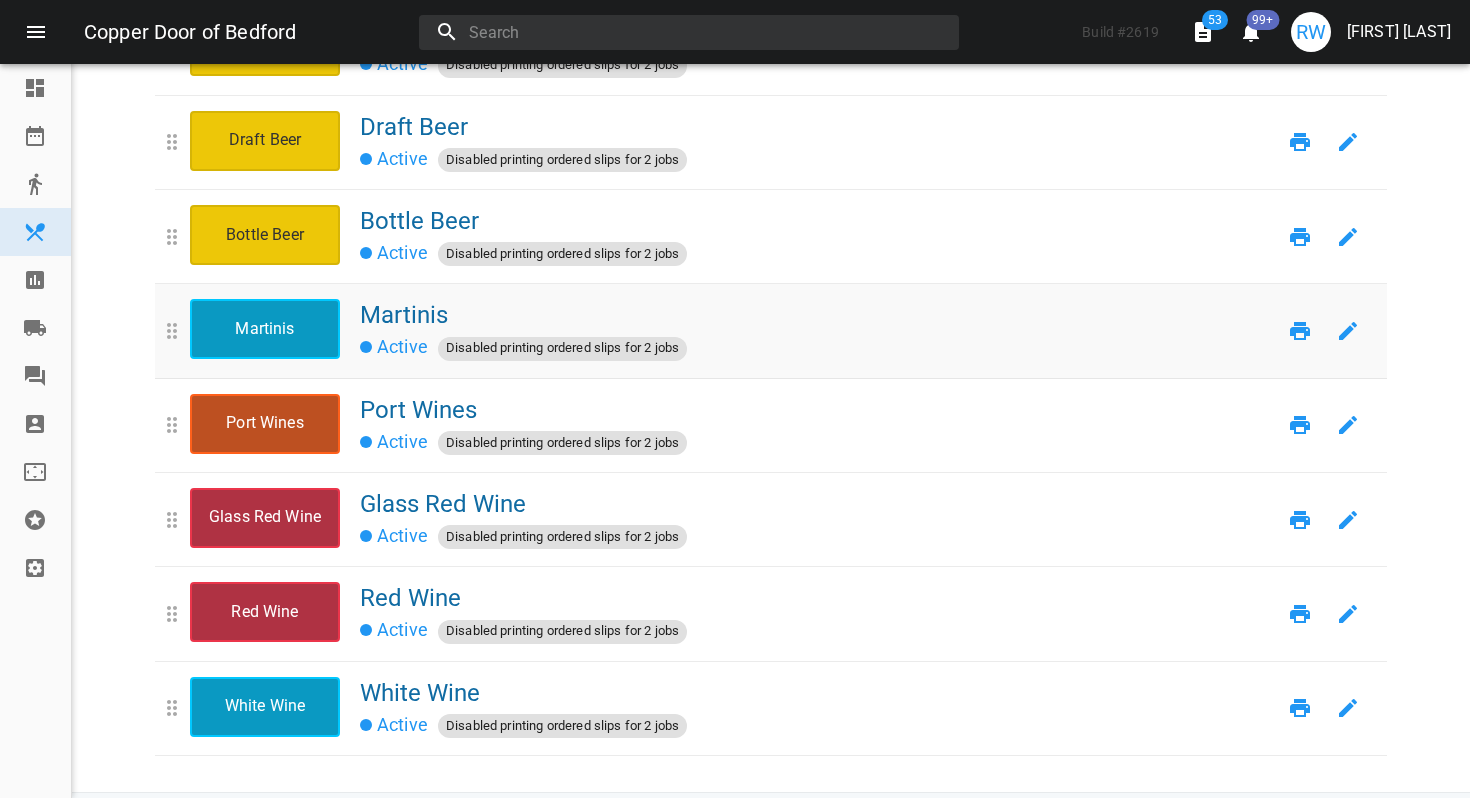 click on "Active" at bounding box center (394, 347) 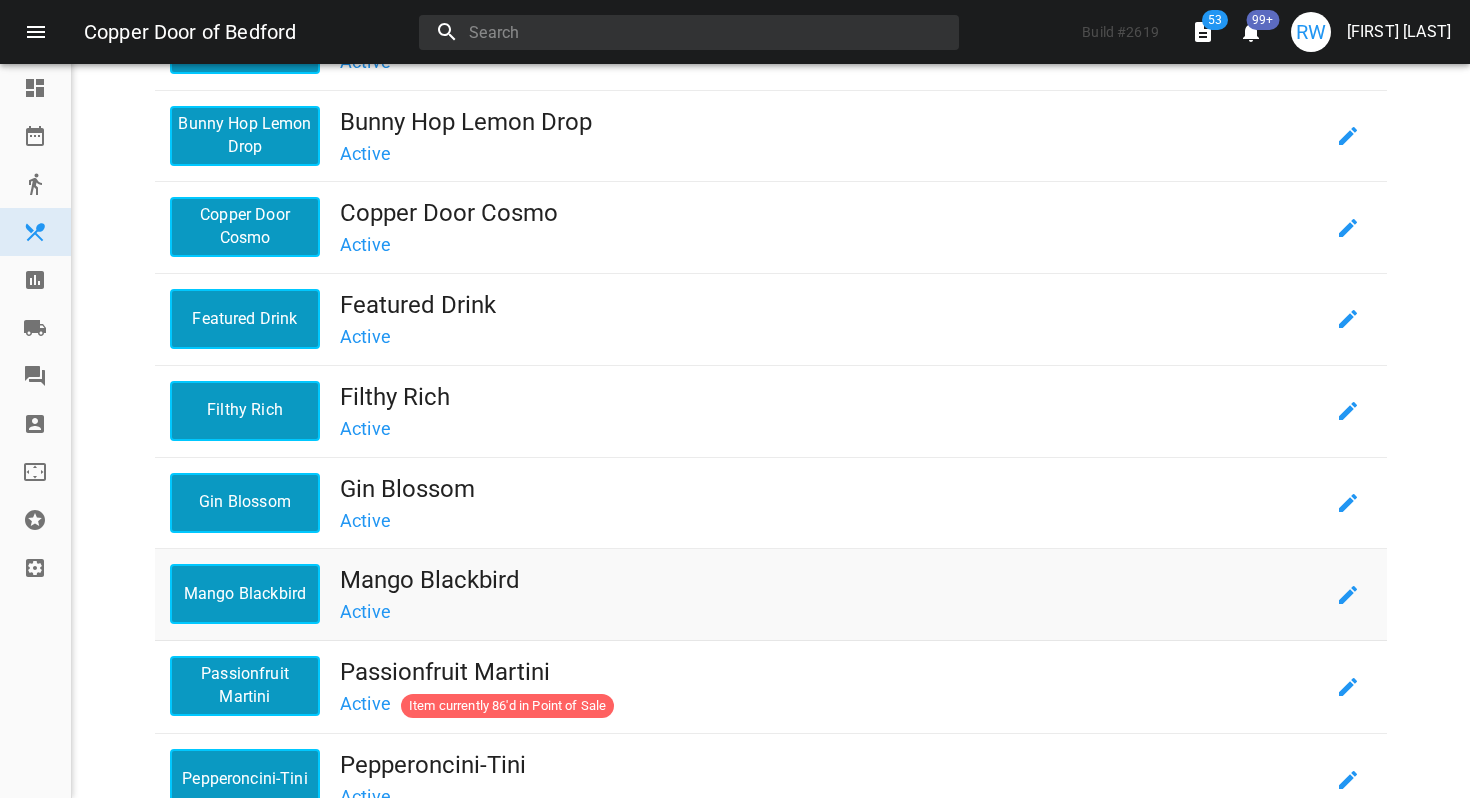 scroll, scrollTop: 1117, scrollLeft: 0, axis: vertical 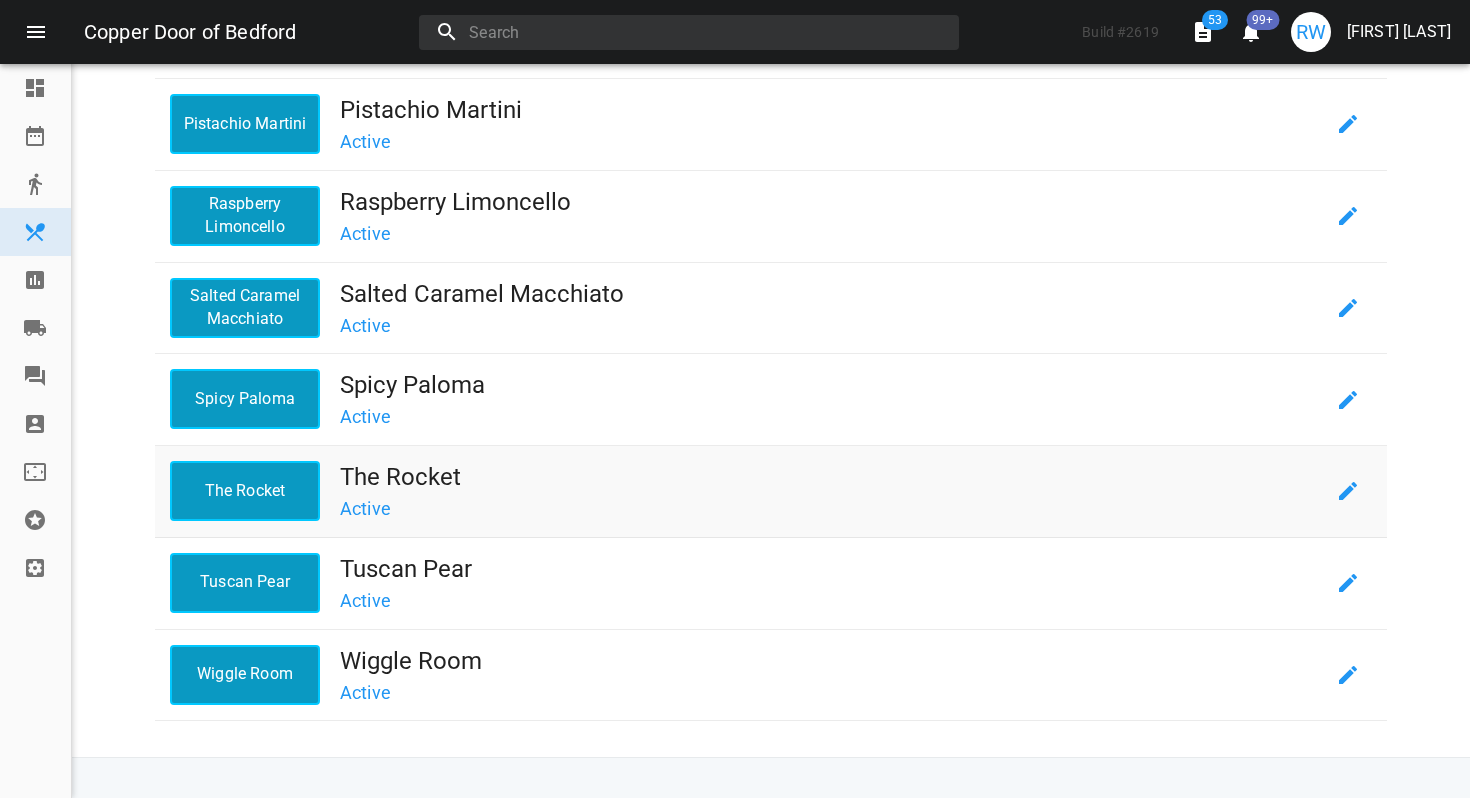 click on "The Rocket" at bounding box center (832, 477) 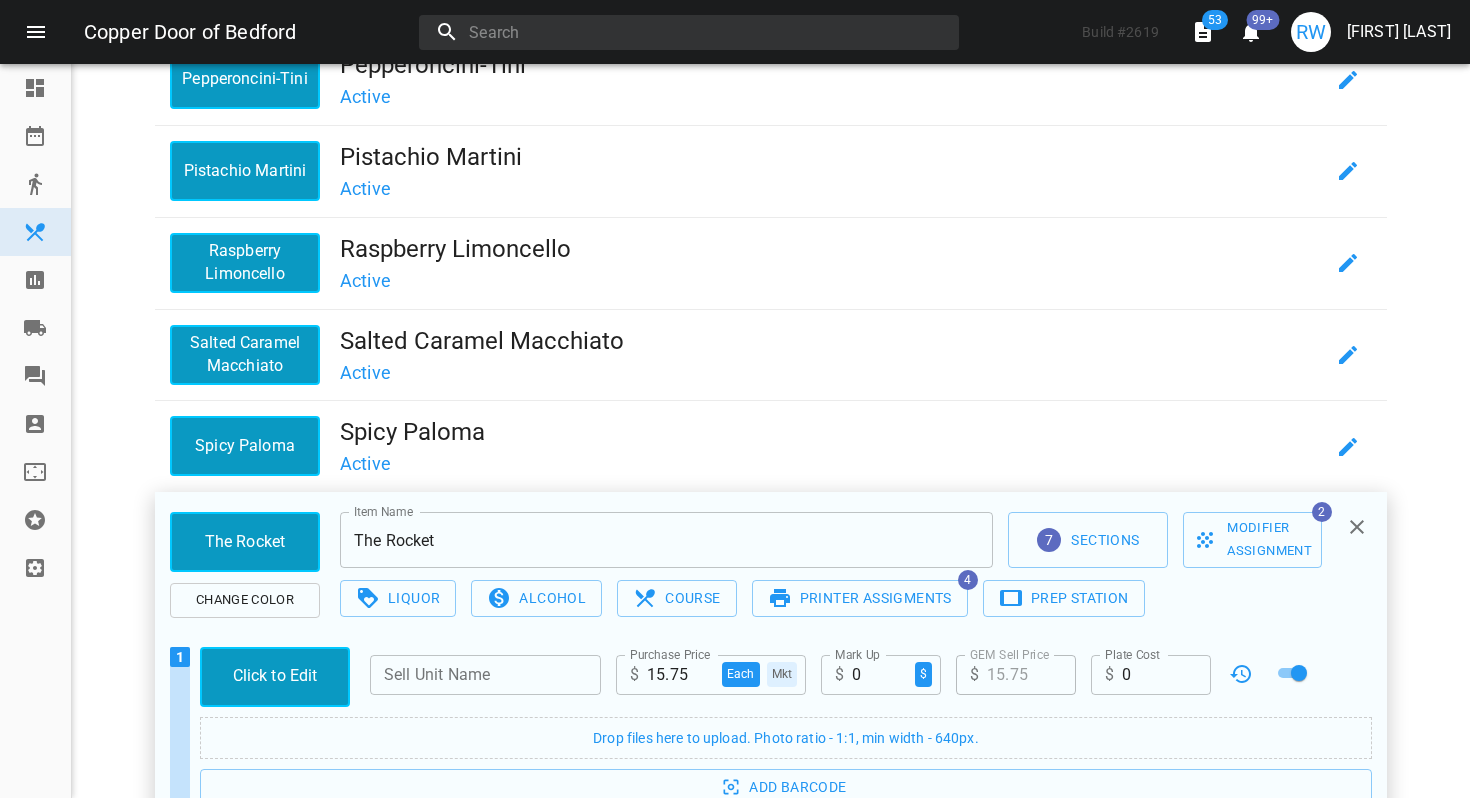 scroll, scrollTop: 1061, scrollLeft: 0, axis: vertical 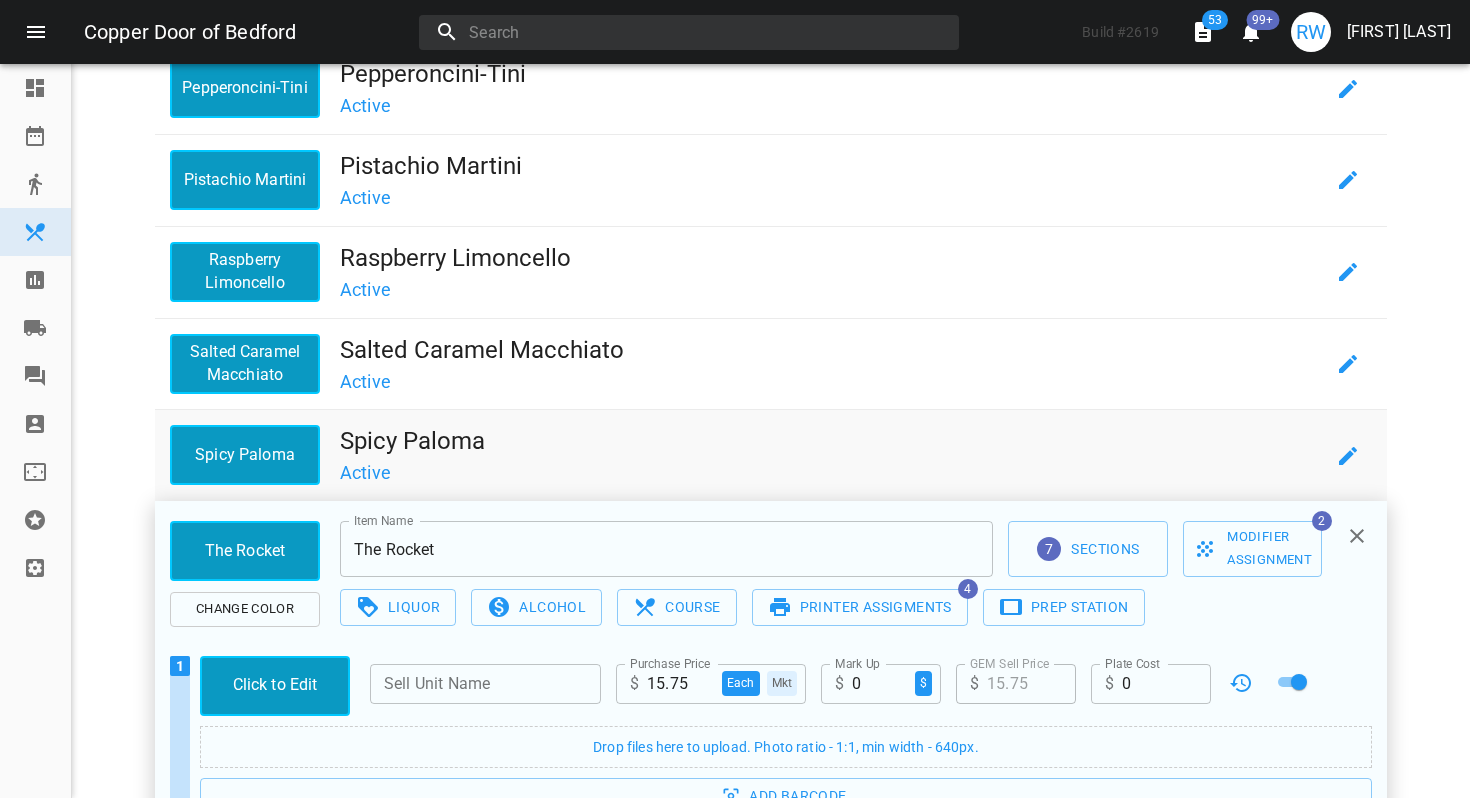 click on "Active" at bounding box center (832, 471) 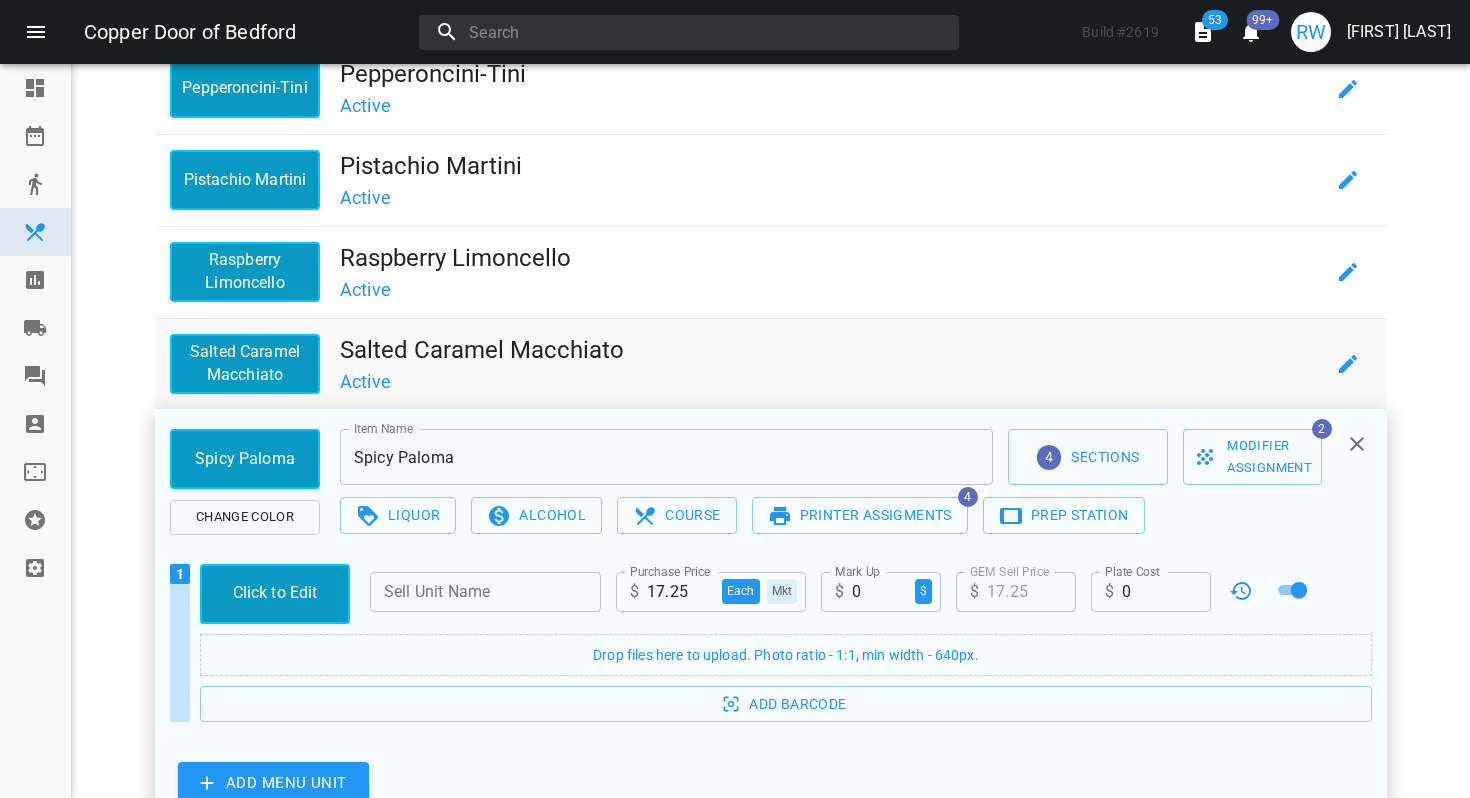 click on "Active" at bounding box center [832, 380] 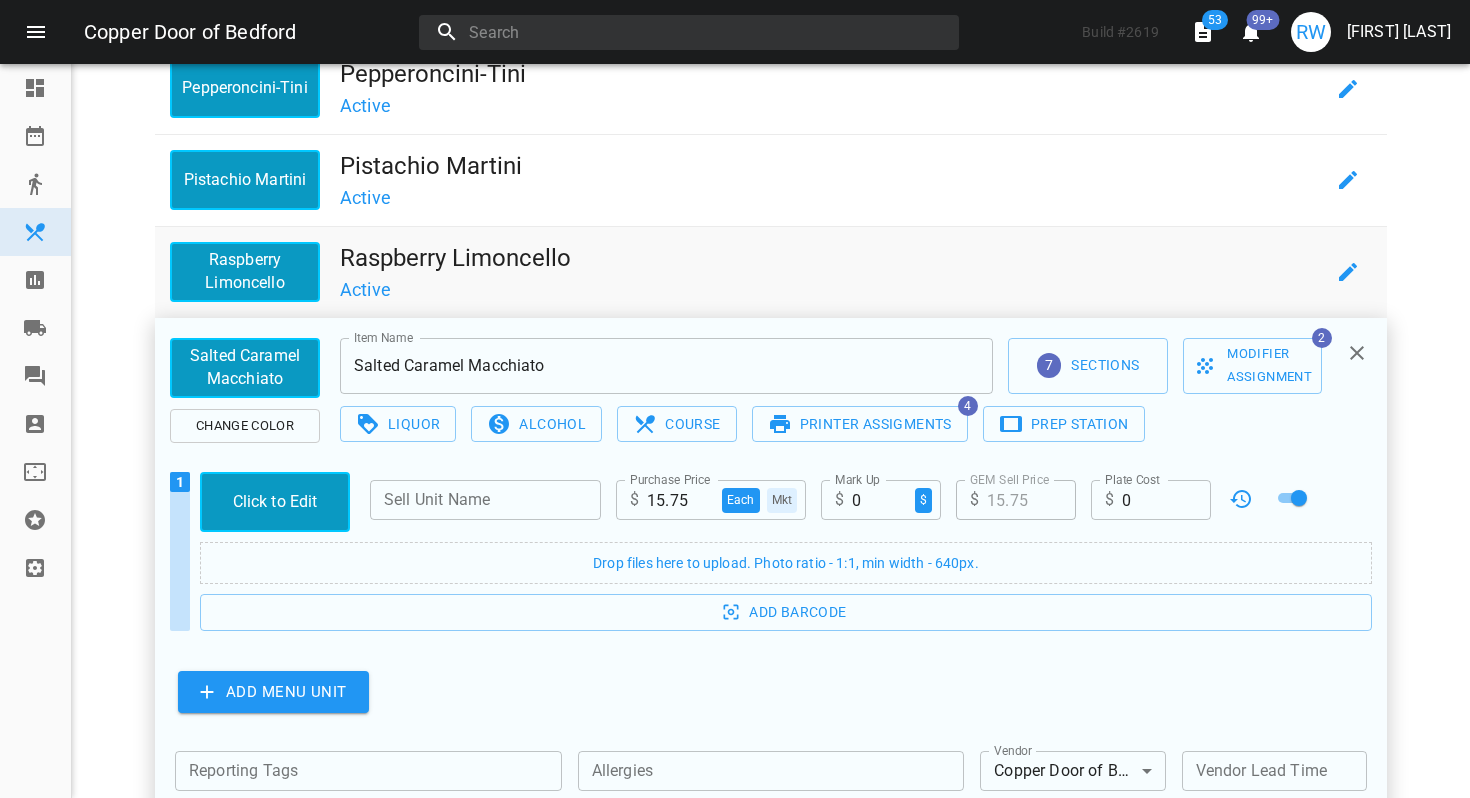 click on "Active" at bounding box center [832, 288] 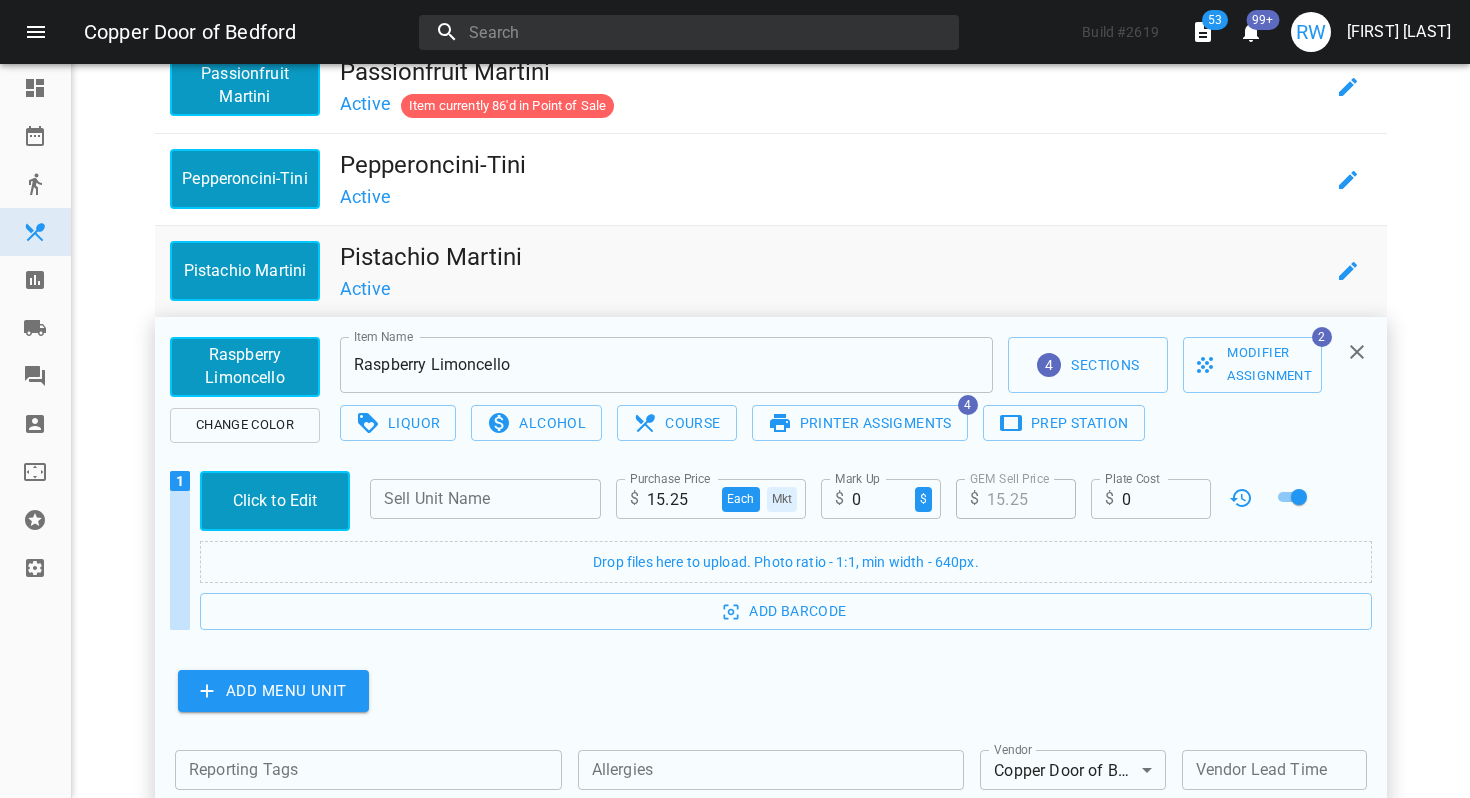 scroll, scrollTop: 936, scrollLeft: 0, axis: vertical 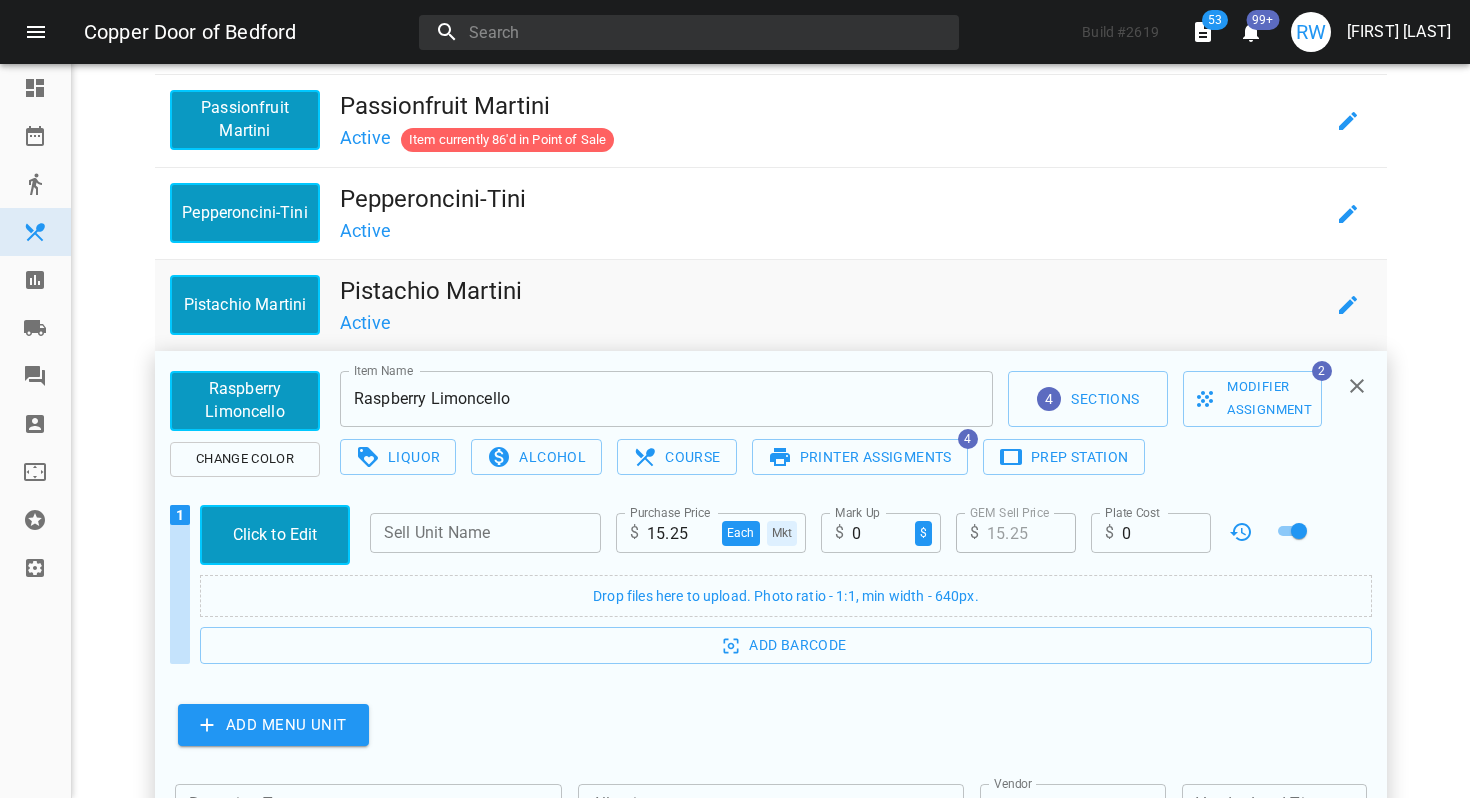 click on "Pistachio Martini" at bounding box center (832, 291) 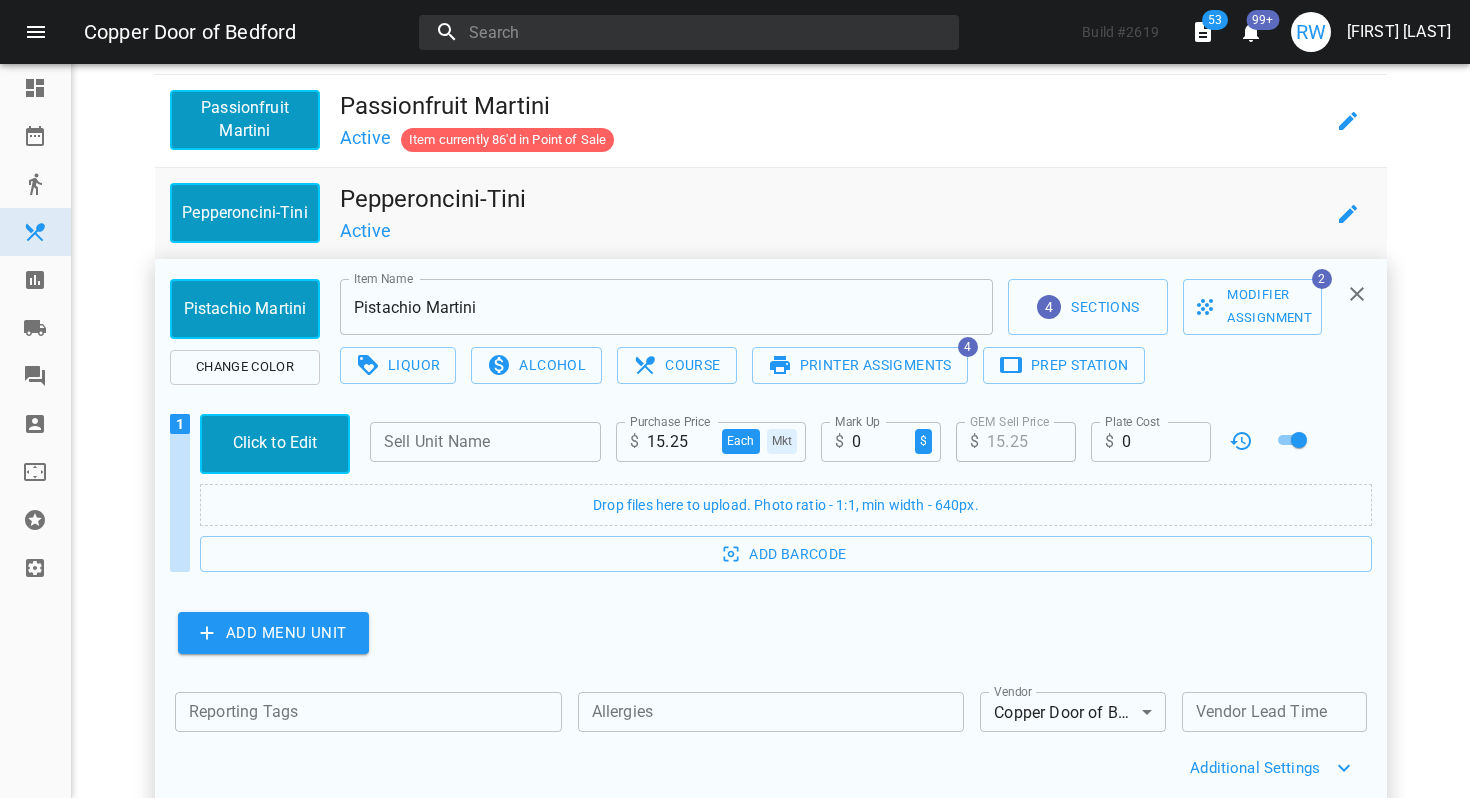 click on "Pepperoncini-Tini" at bounding box center [832, 199] 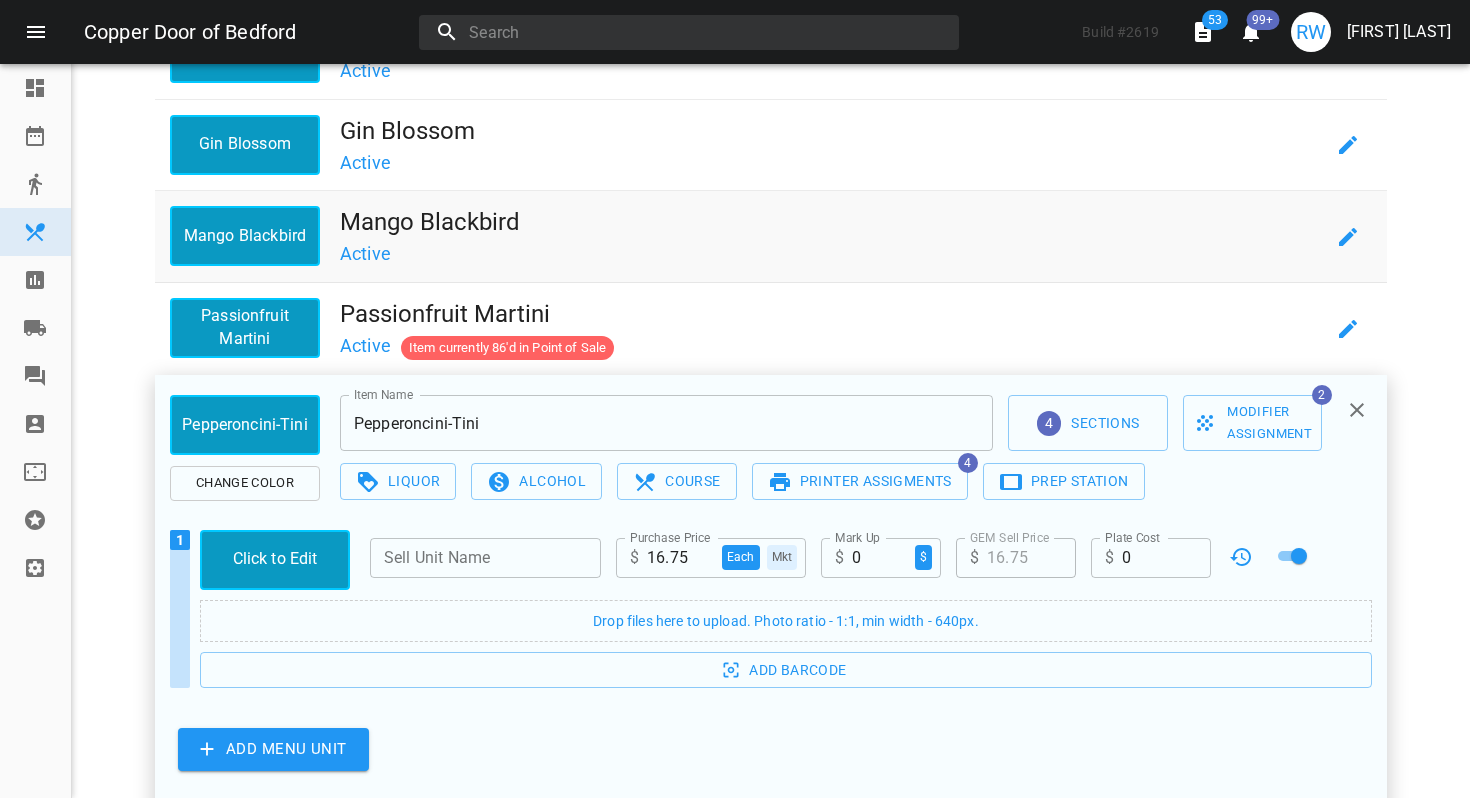 scroll, scrollTop: 723, scrollLeft: 0, axis: vertical 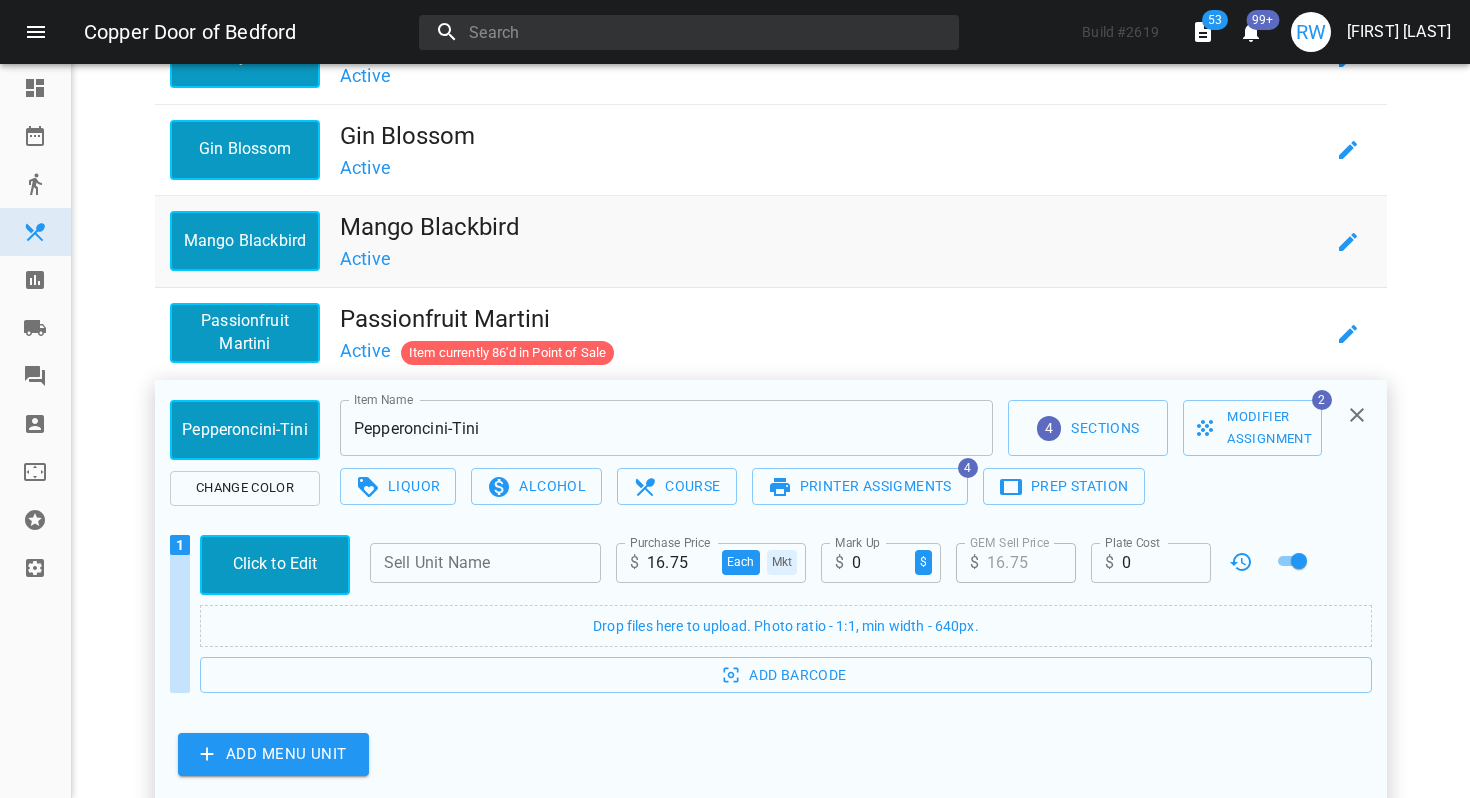 click on "Mango Blackbird" at bounding box center (832, 227) 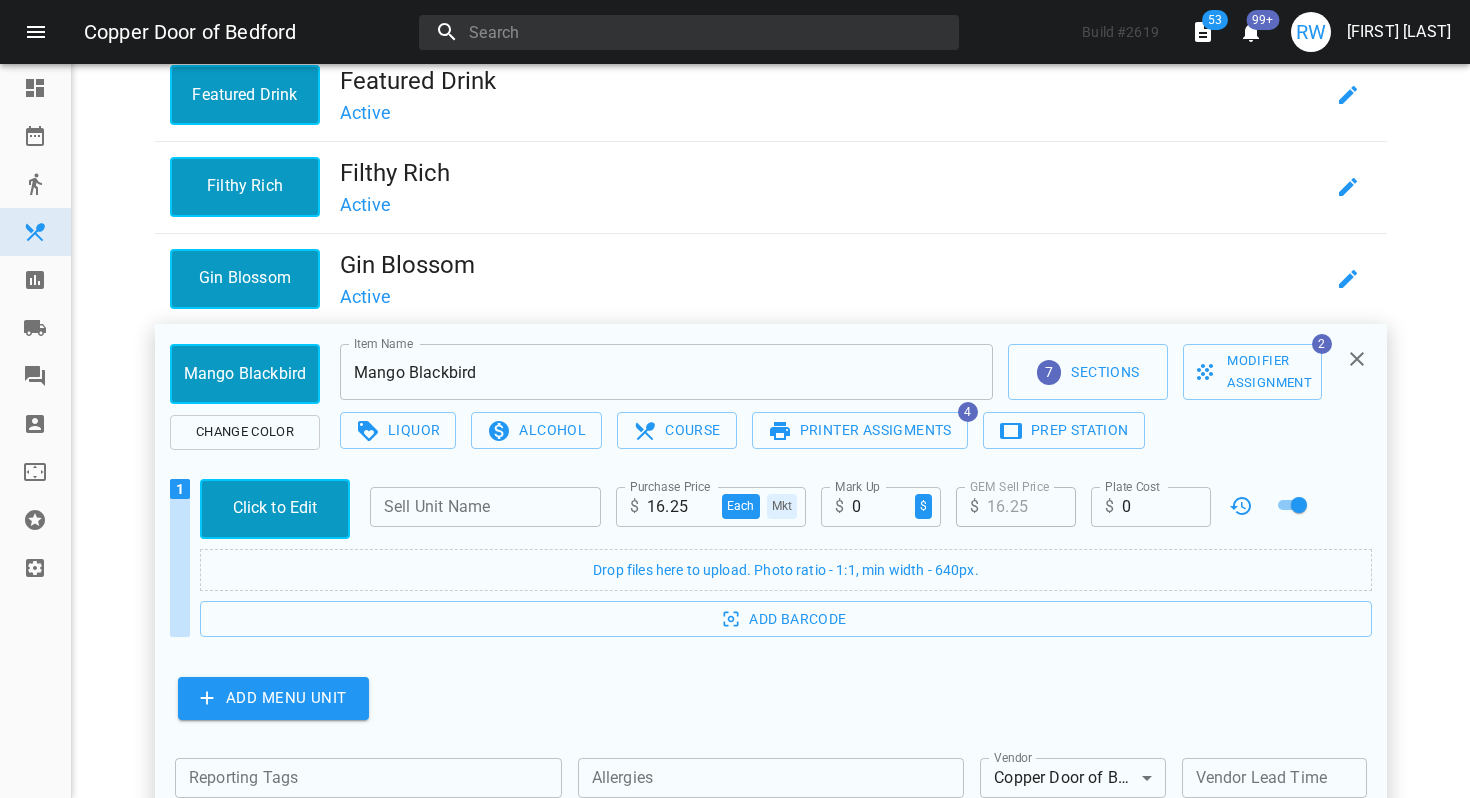 scroll, scrollTop: 548, scrollLeft: 0, axis: vertical 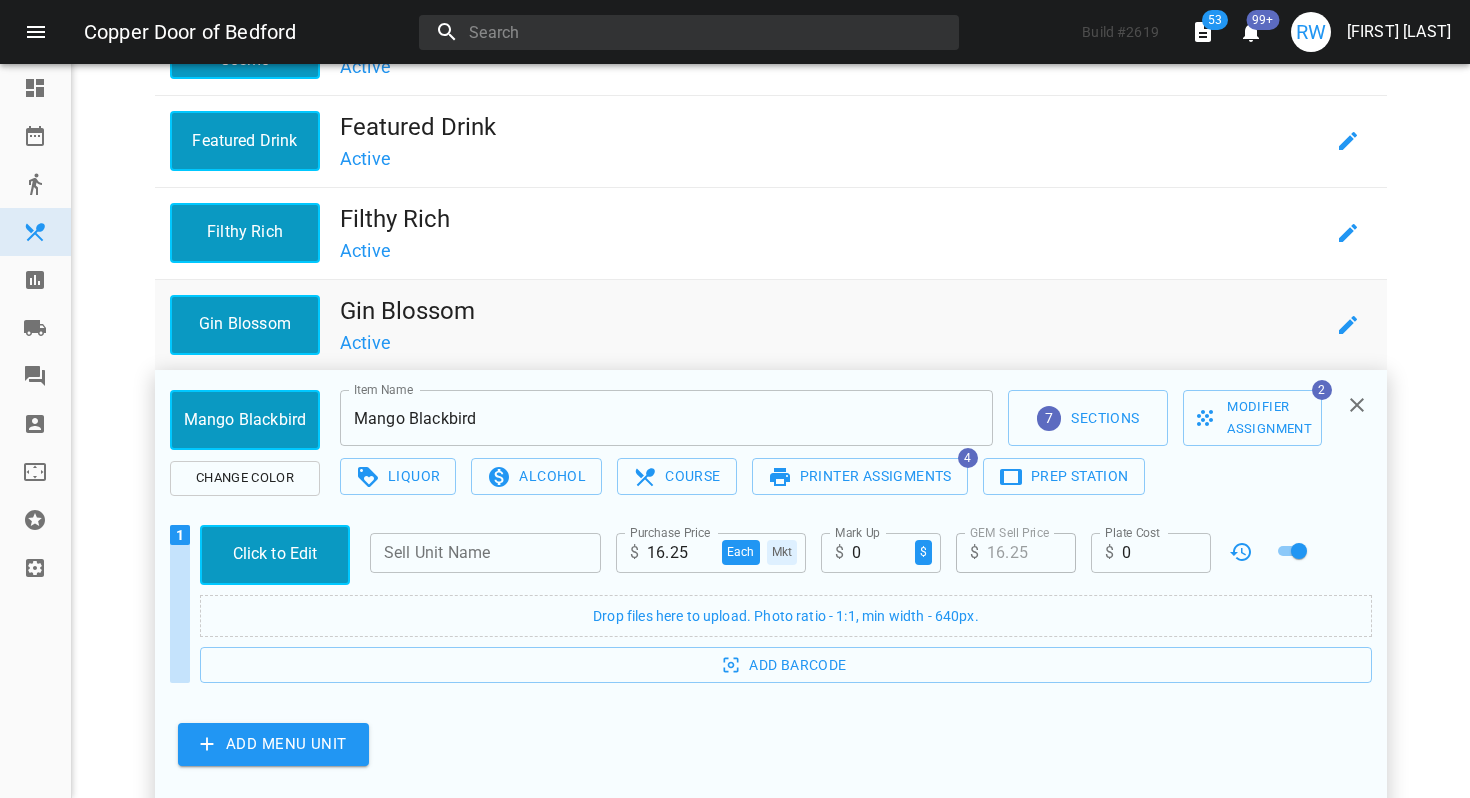 click on "Gin Blossom" at bounding box center [832, 311] 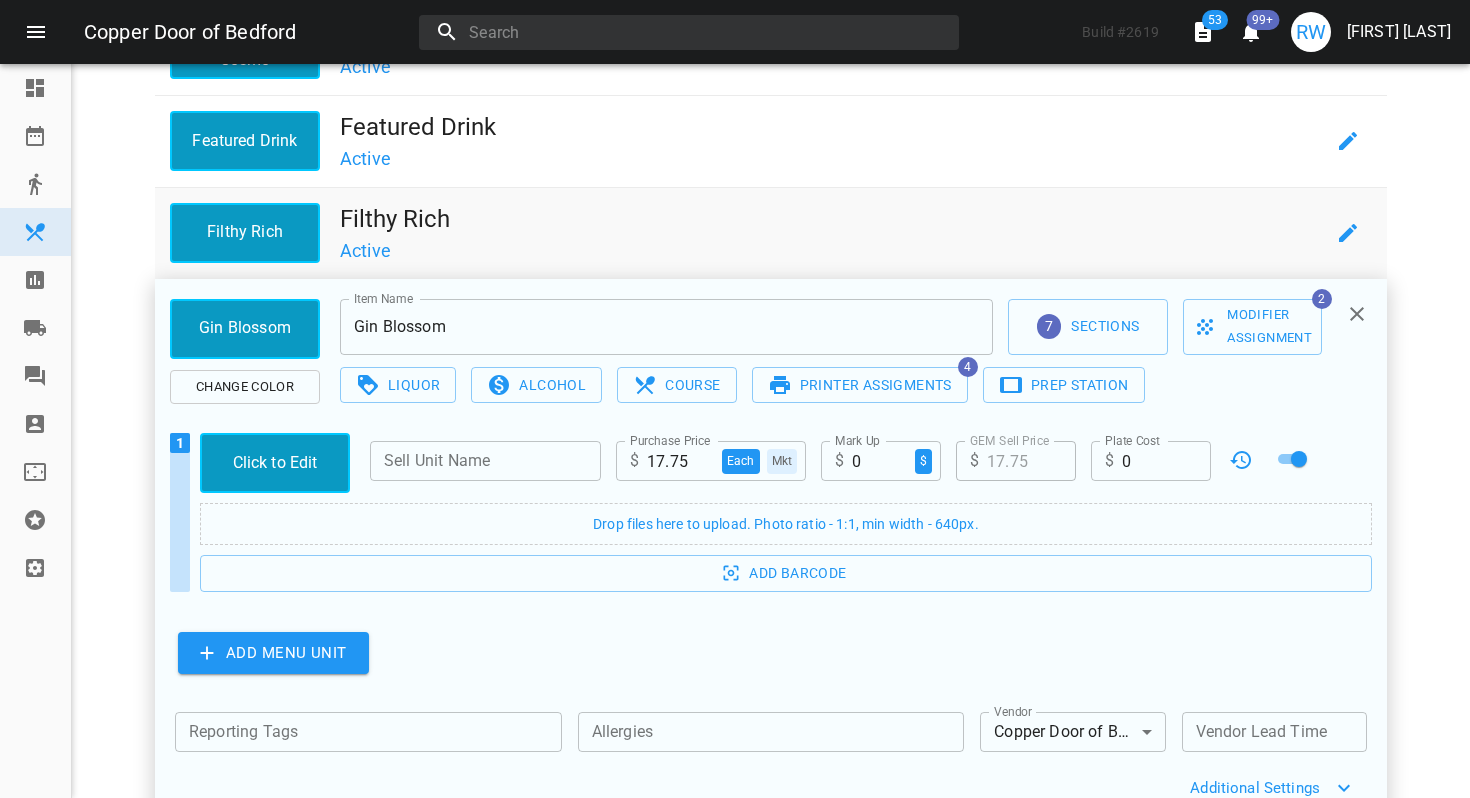 click on "Active" at bounding box center (832, 249) 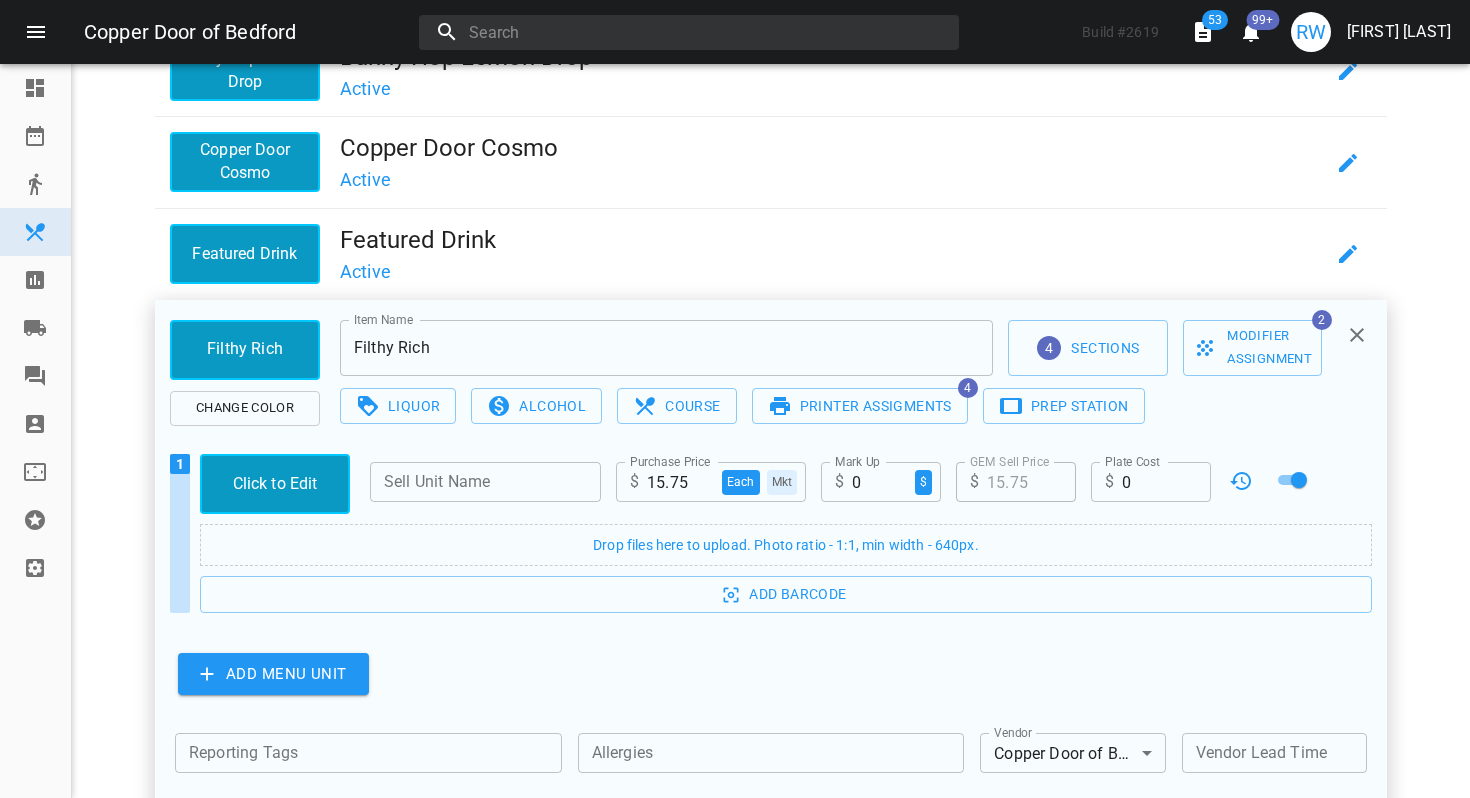 scroll, scrollTop: 425, scrollLeft: 0, axis: vertical 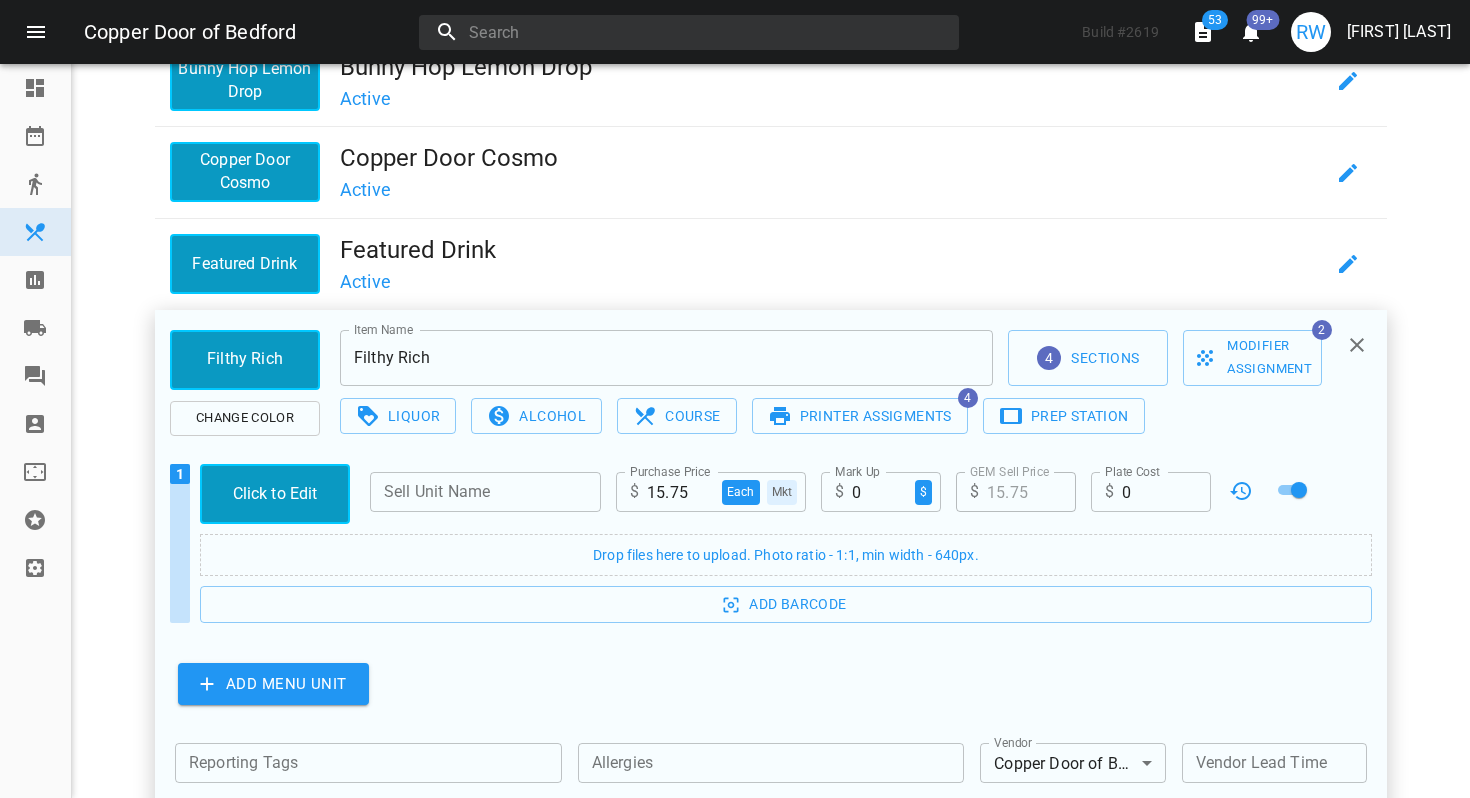 click on "Featured Drink" at bounding box center (832, 250) 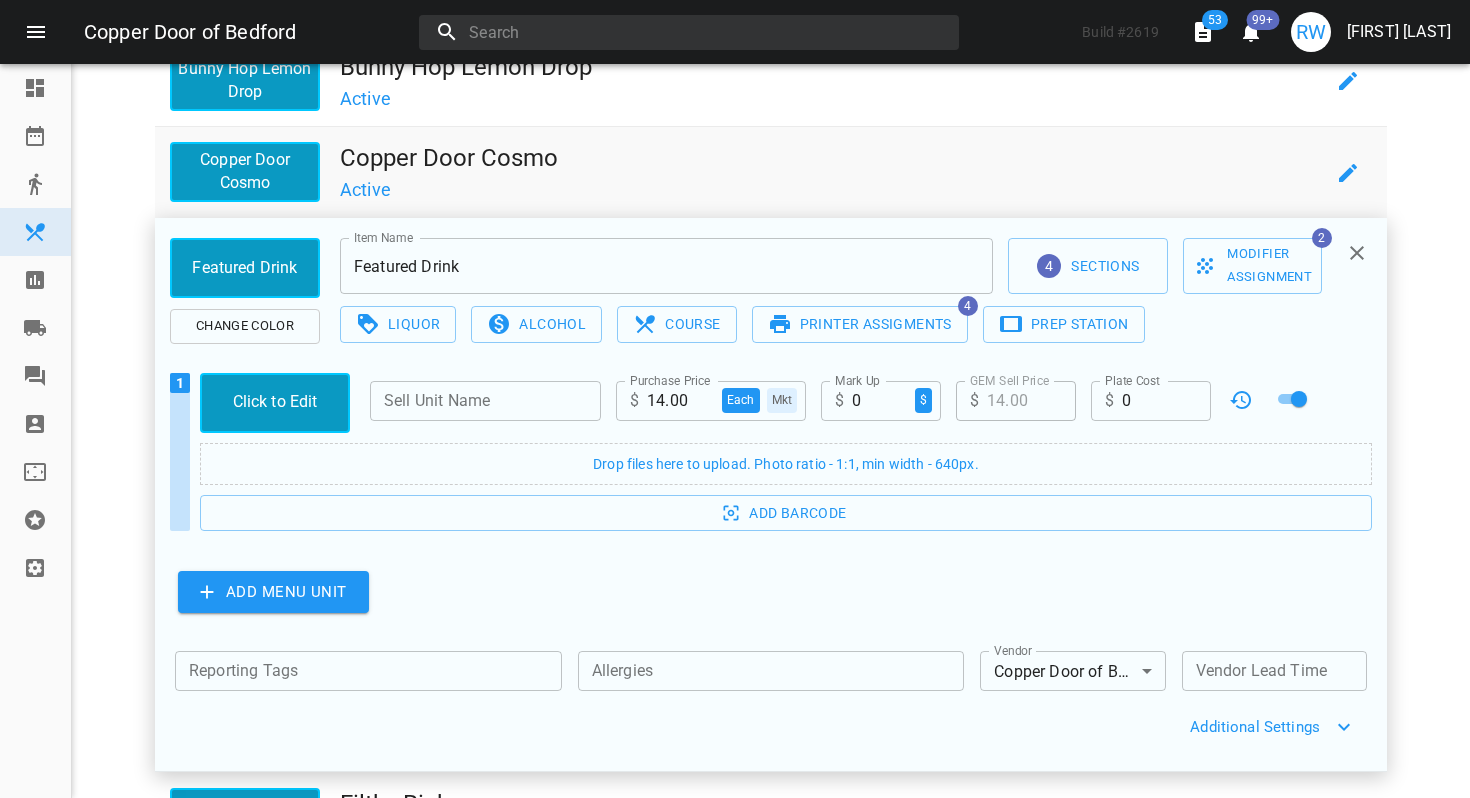 click on "Active" at bounding box center (832, 188) 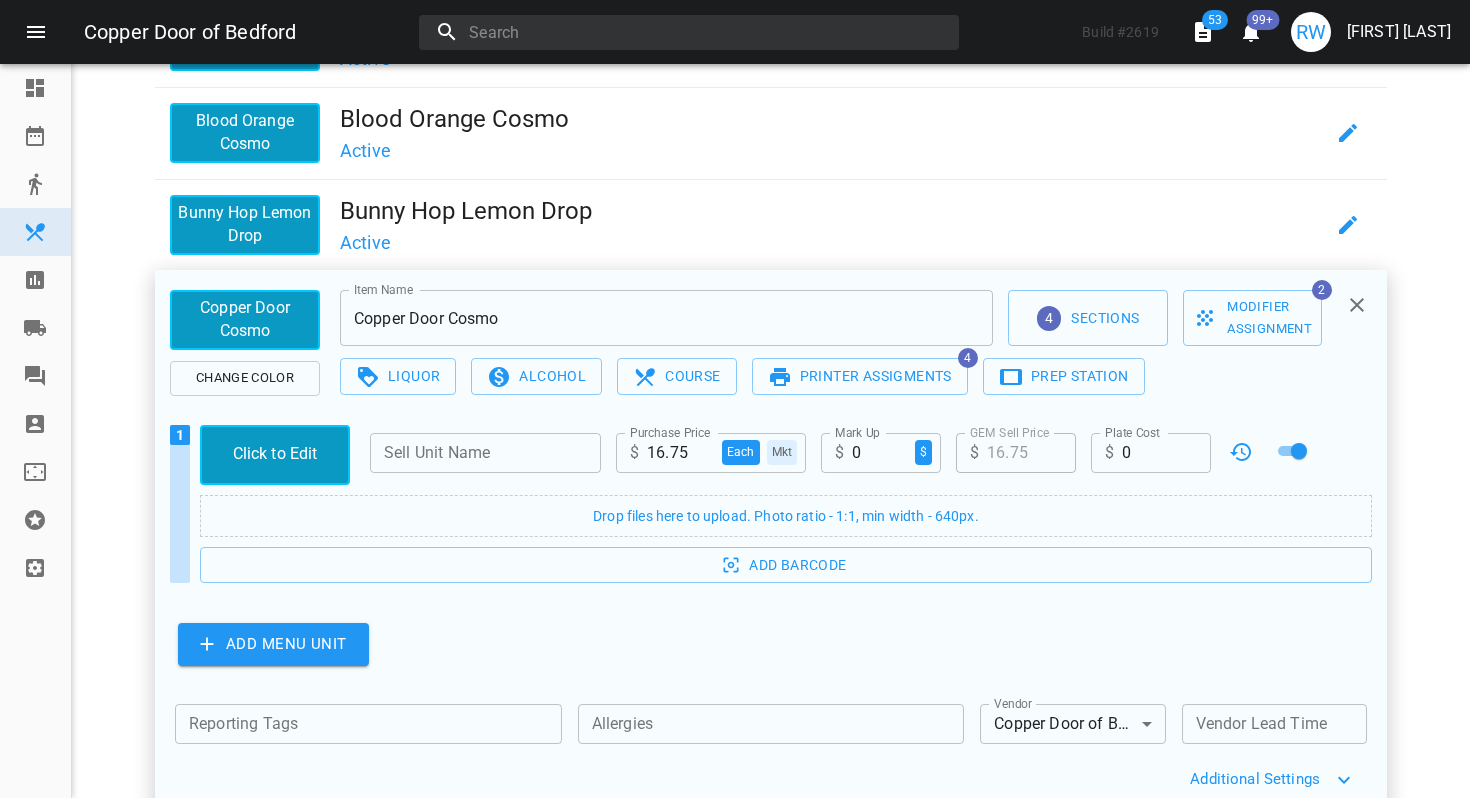 scroll, scrollTop: 278, scrollLeft: 0, axis: vertical 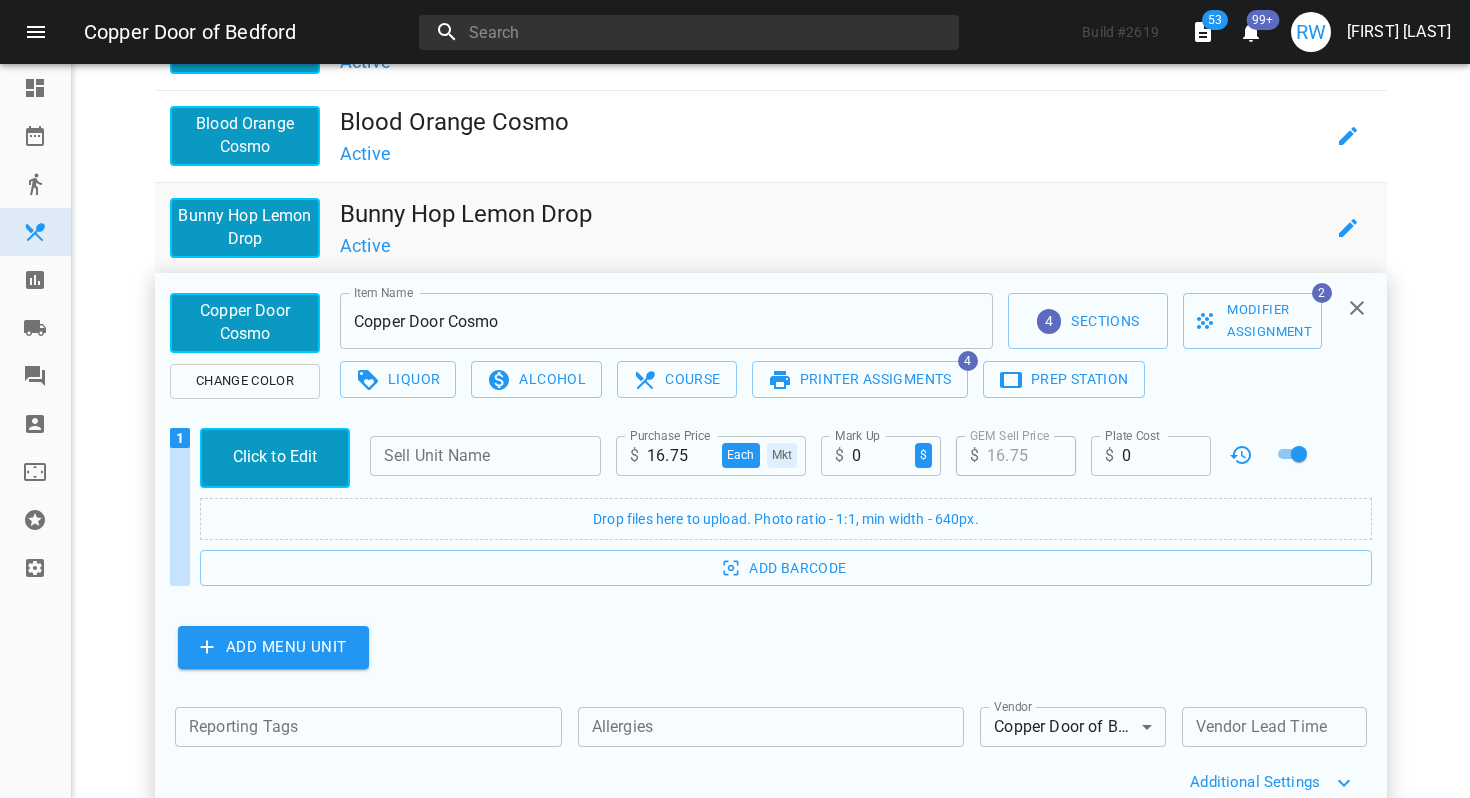 click on "Active" at bounding box center (832, 244) 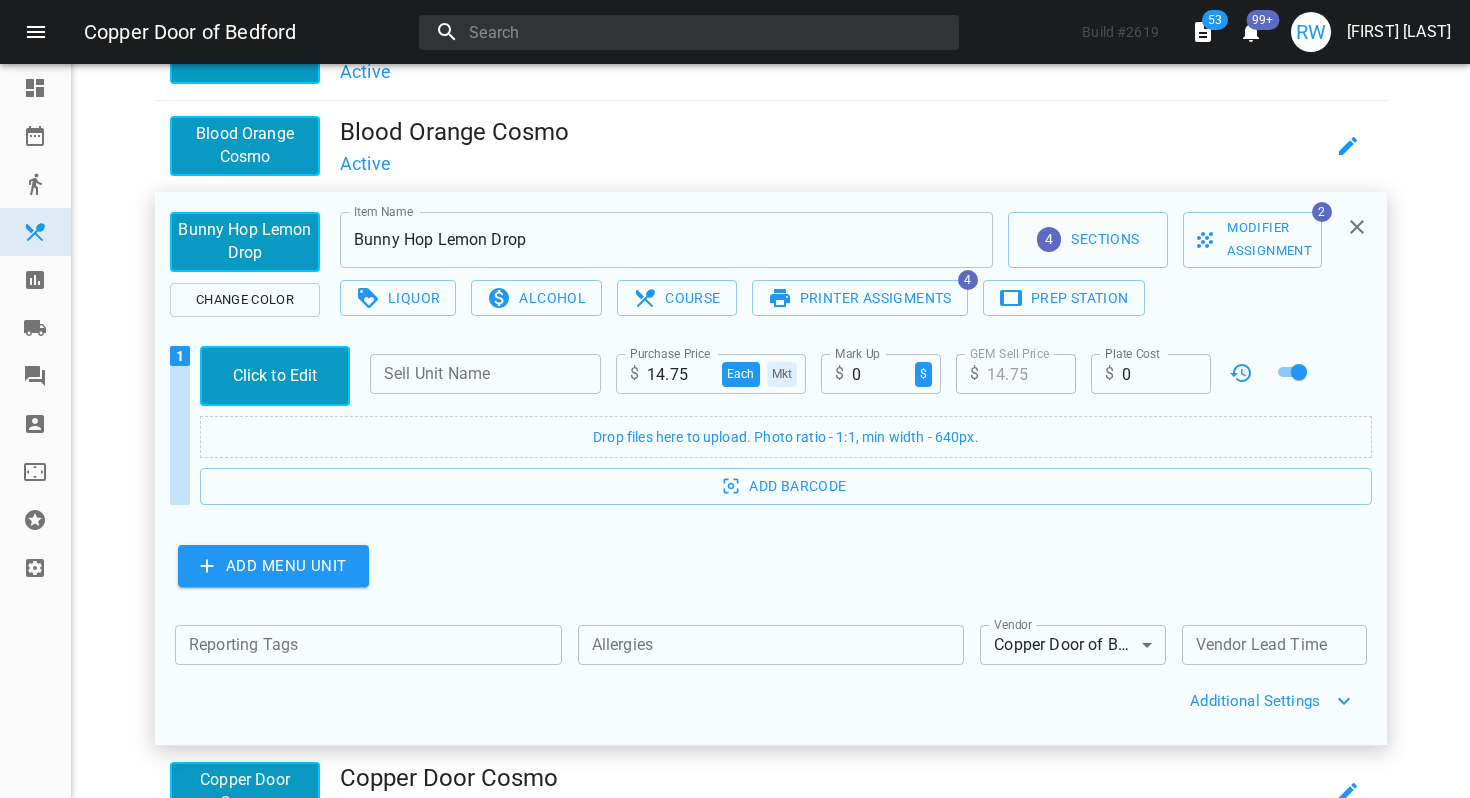 scroll, scrollTop: 265, scrollLeft: 0, axis: vertical 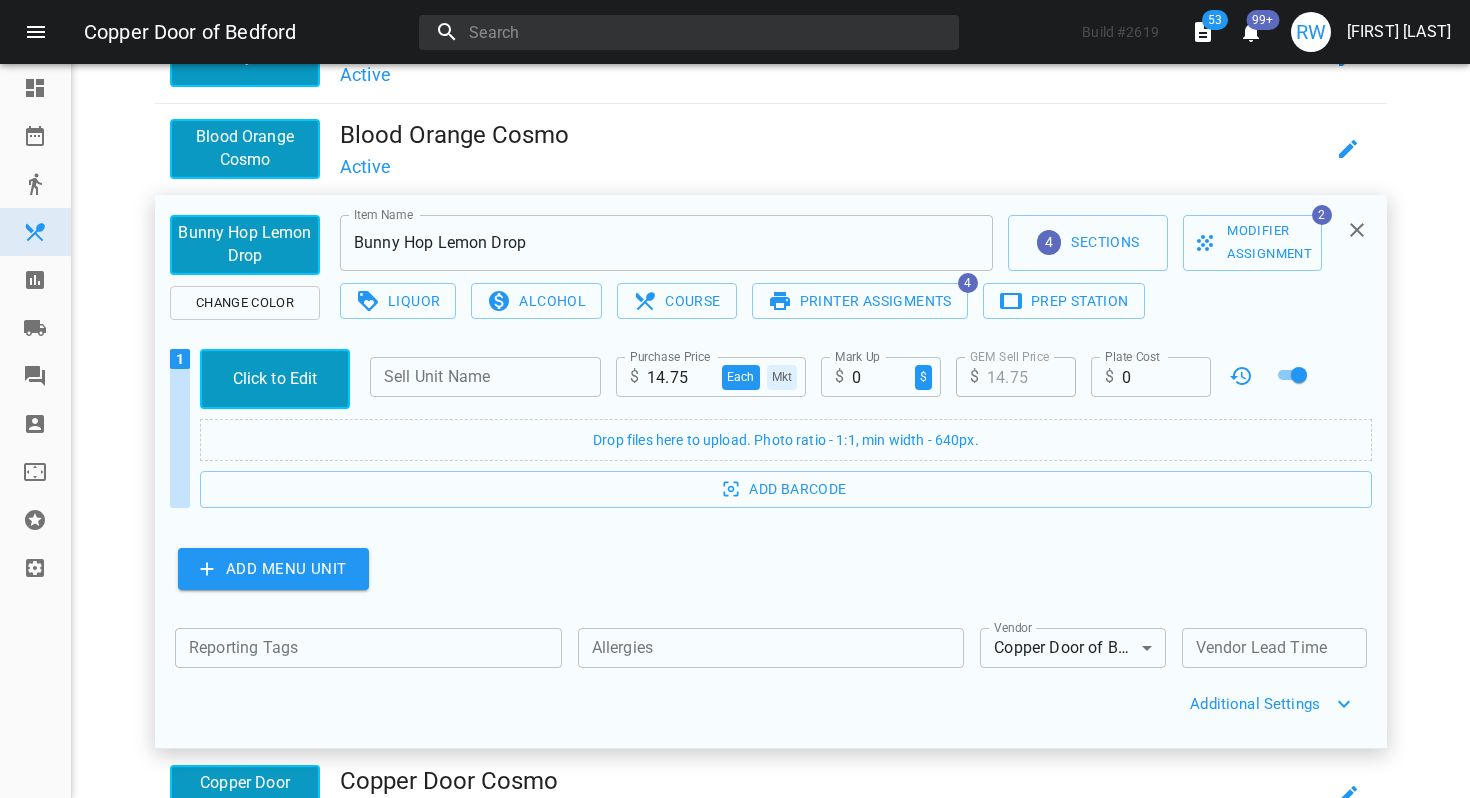 click on "Liquor 0   Alcohol 0 Course  Printer Assigments 4  Prep Station 0" at bounding box center [841, 301] 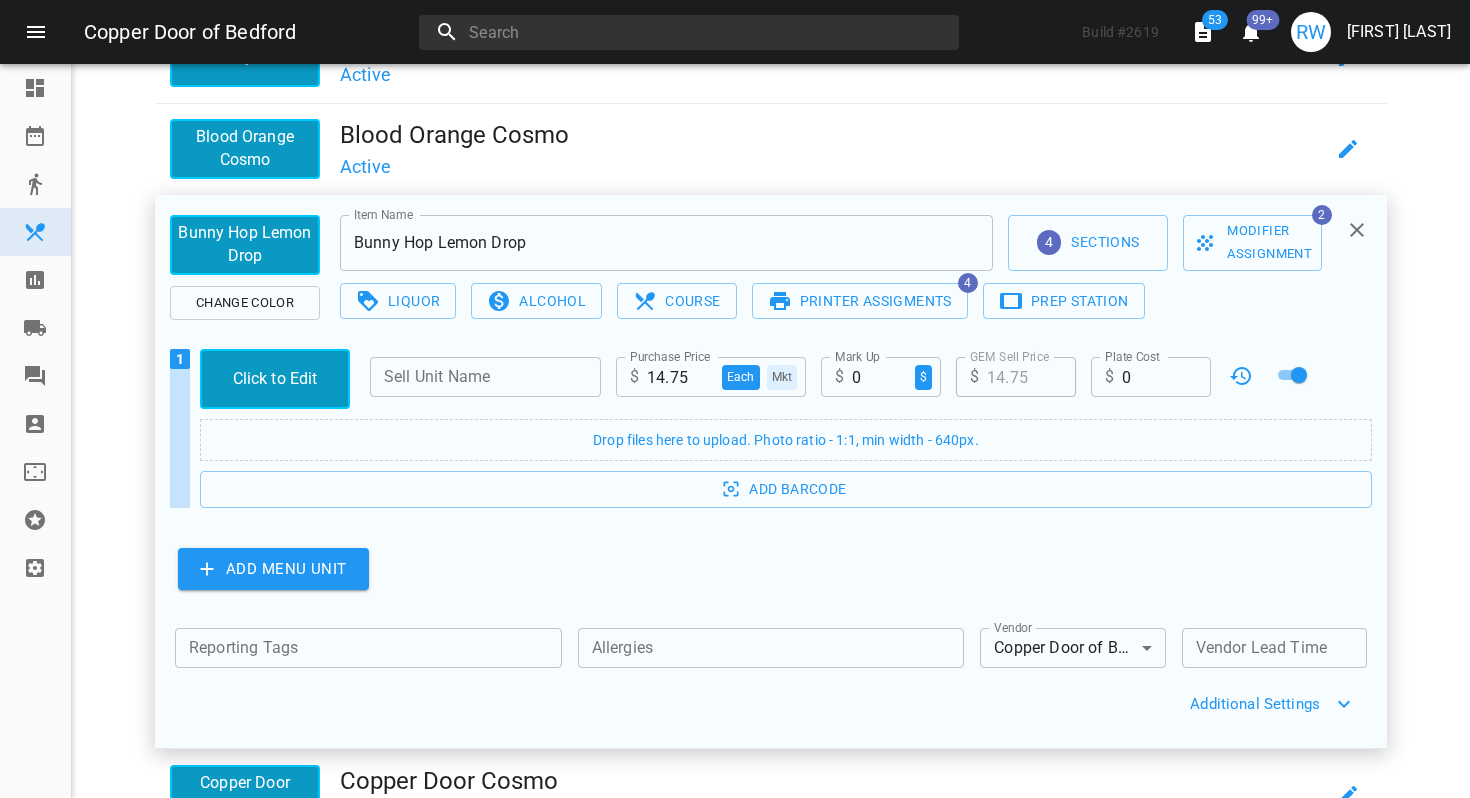 click on "Additional Settings" at bounding box center [753, 704] 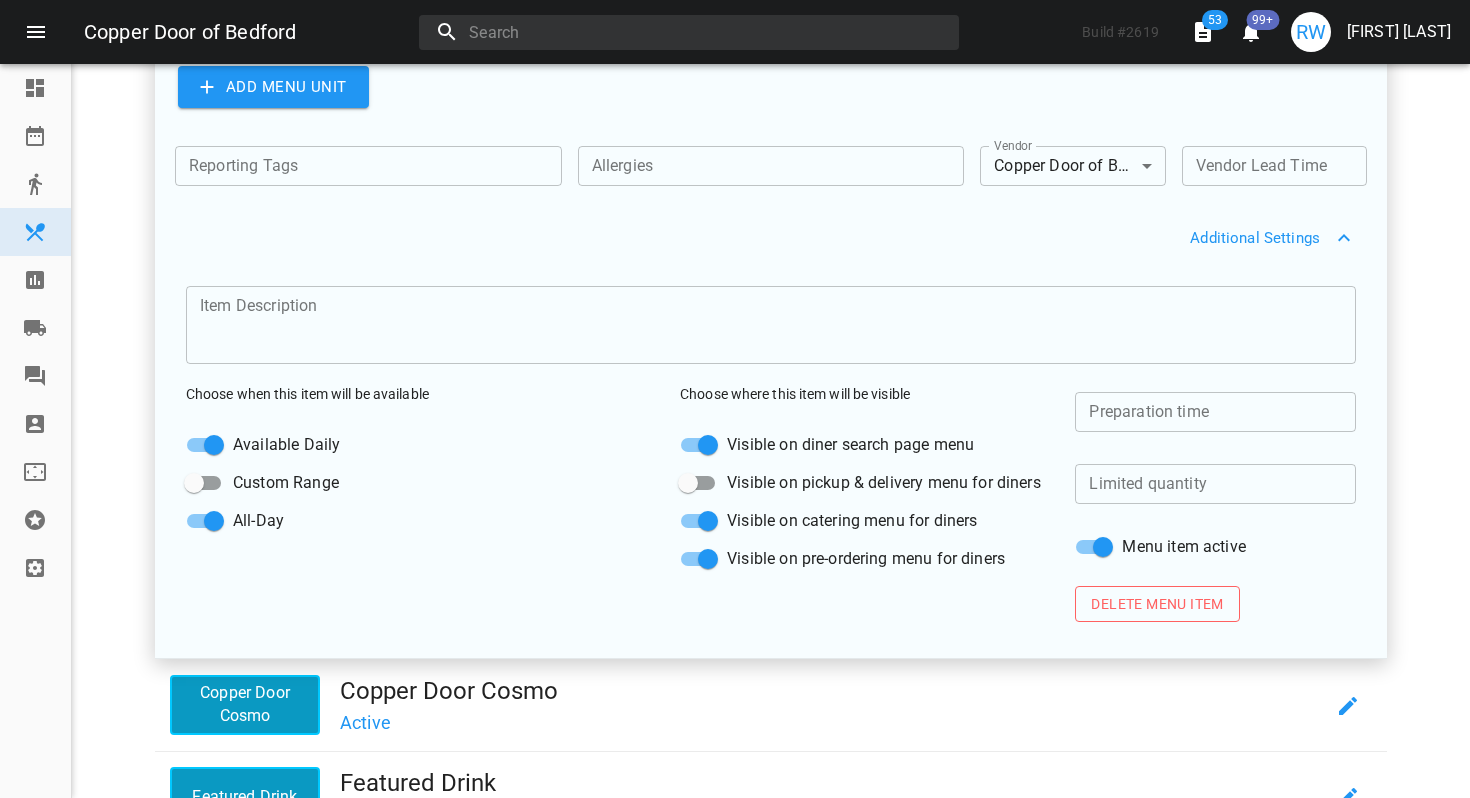 scroll, scrollTop: 759, scrollLeft: 0, axis: vertical 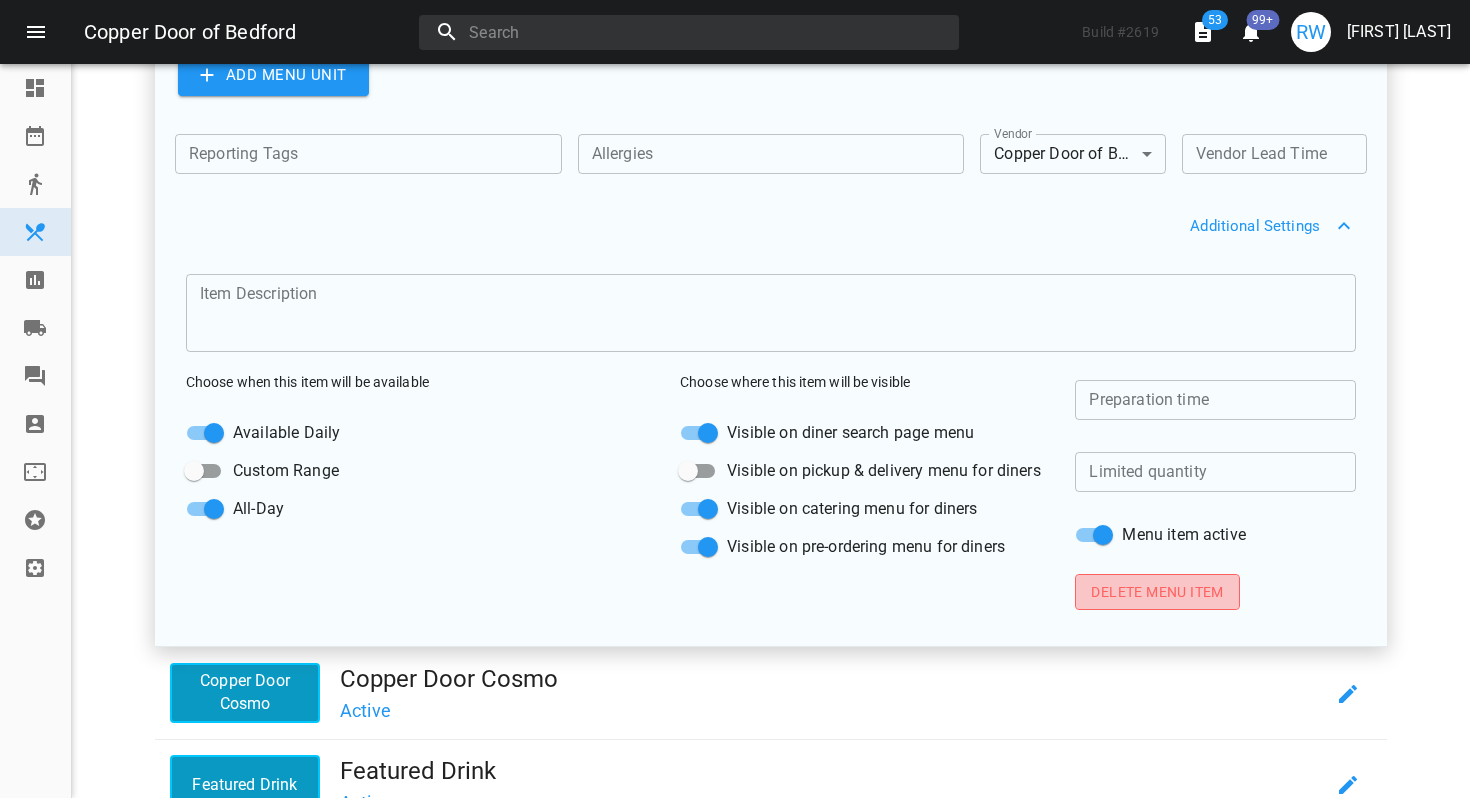 click on "Delete menu item" at bounding box center (1157, 592) 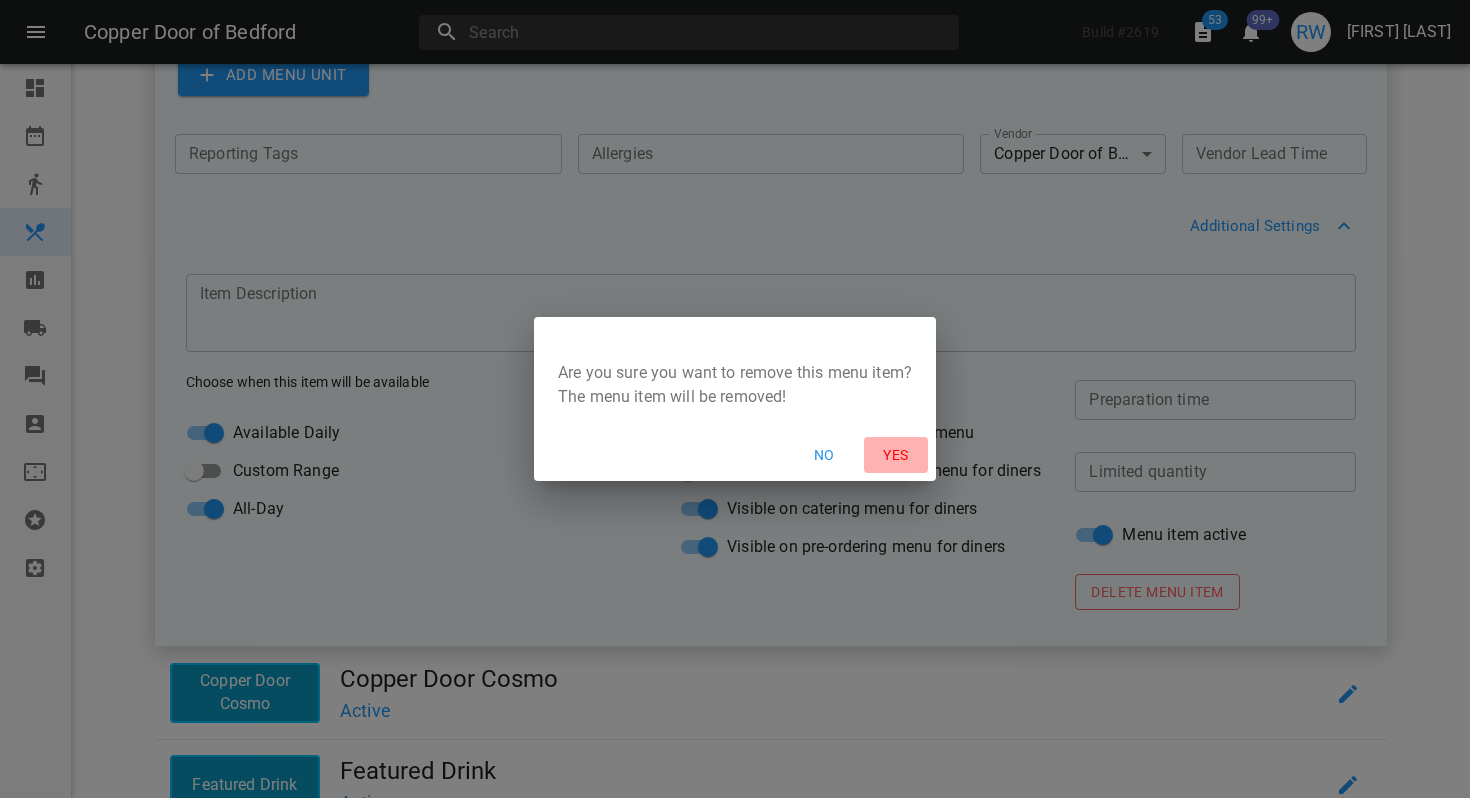 click on "Yes" at bounding box center [896, 455] 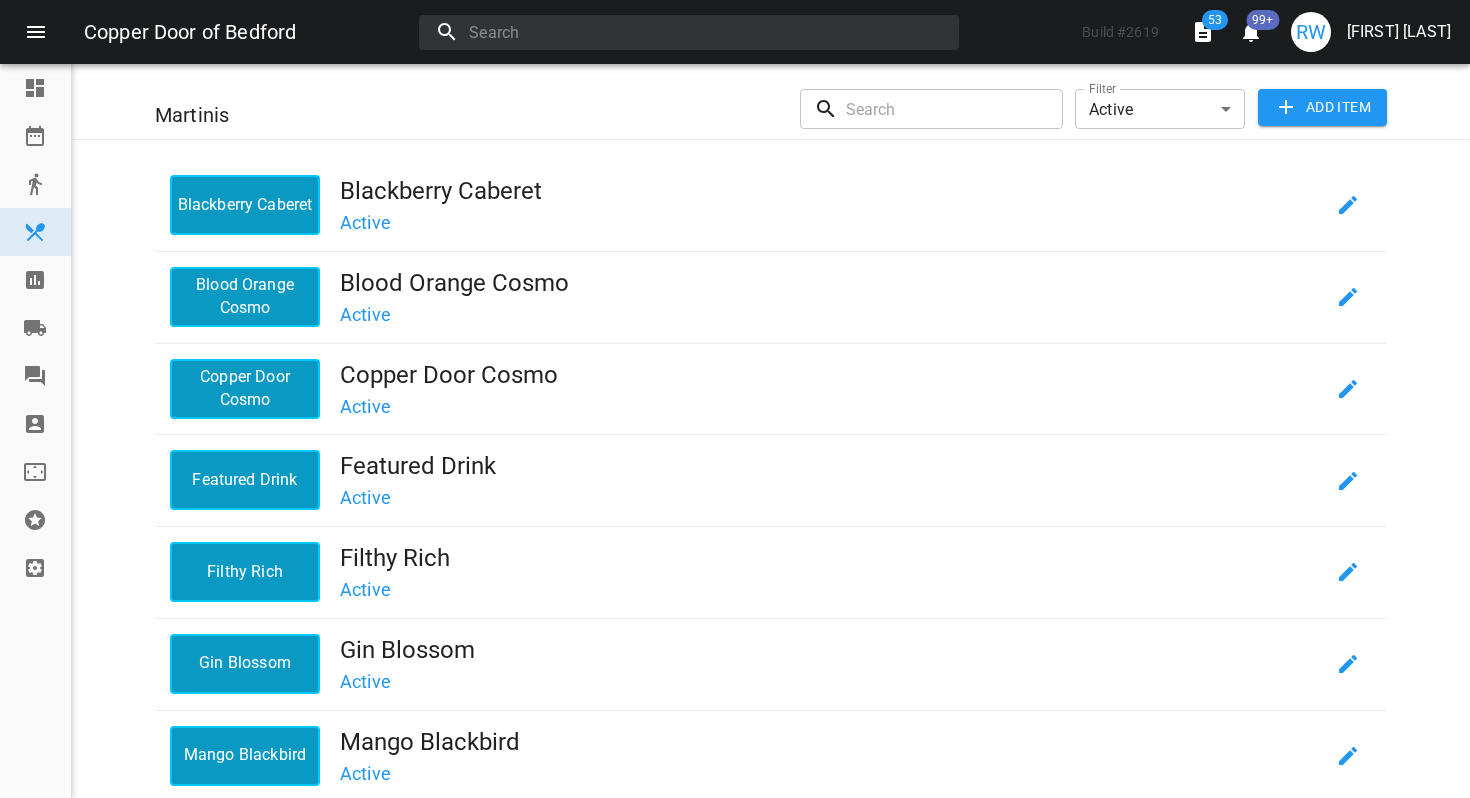 scroll, scrollTop: 0, scrollLeft: 0, axis: both 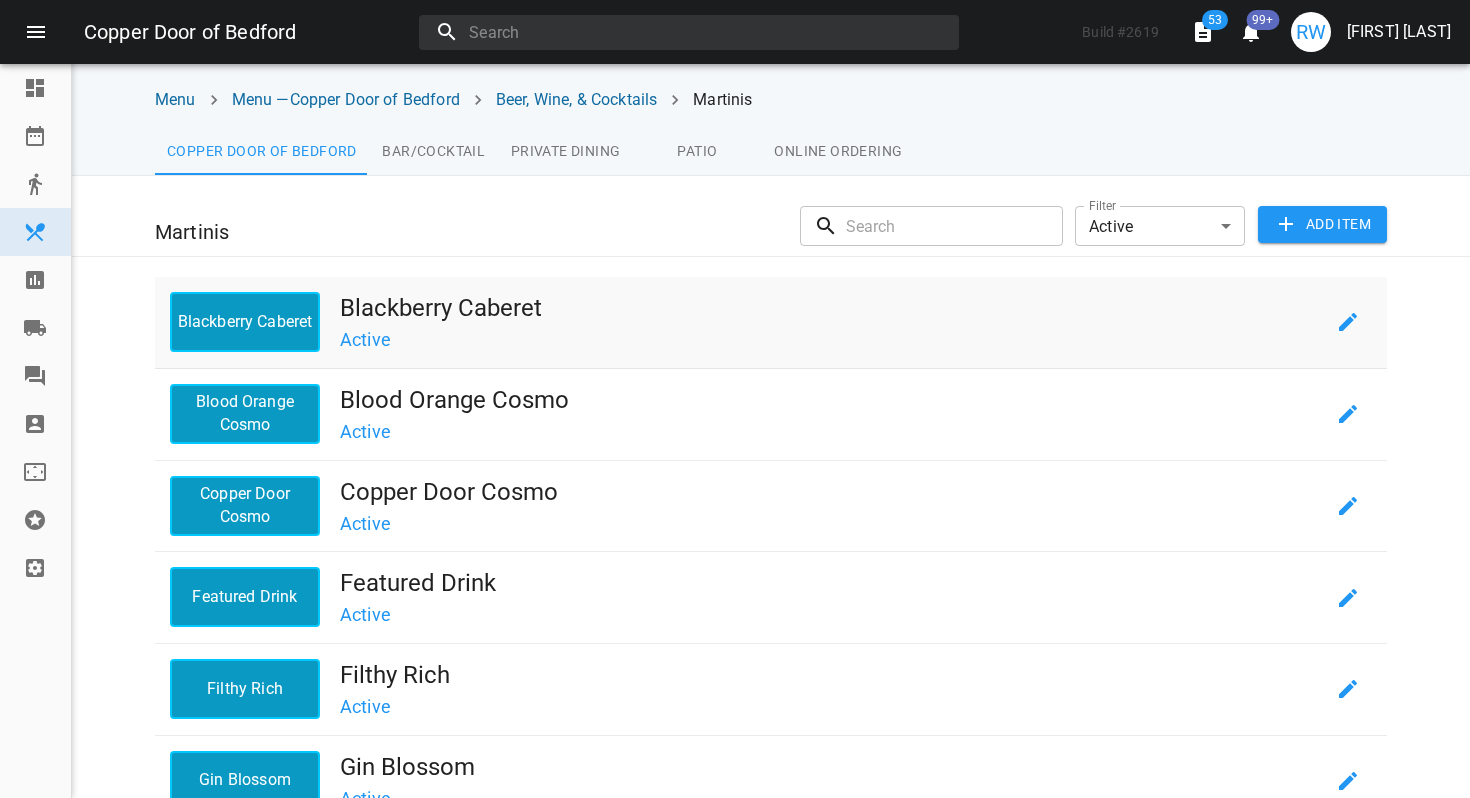 click on "Blackberry Caberet" at bounding box center (832, 308) 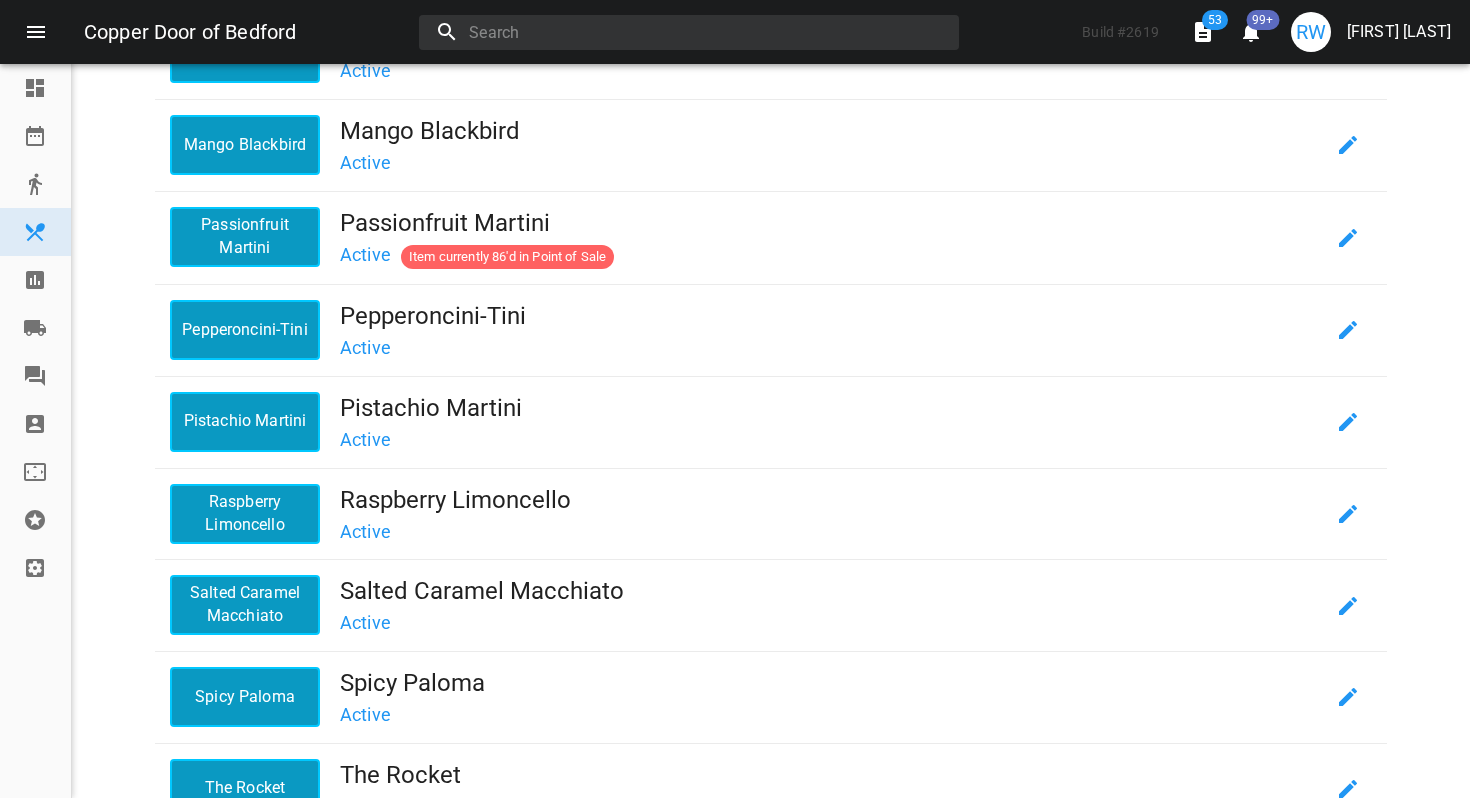 scroll, scrollTop: 1194, scrollLeft: 0, axis: vertical 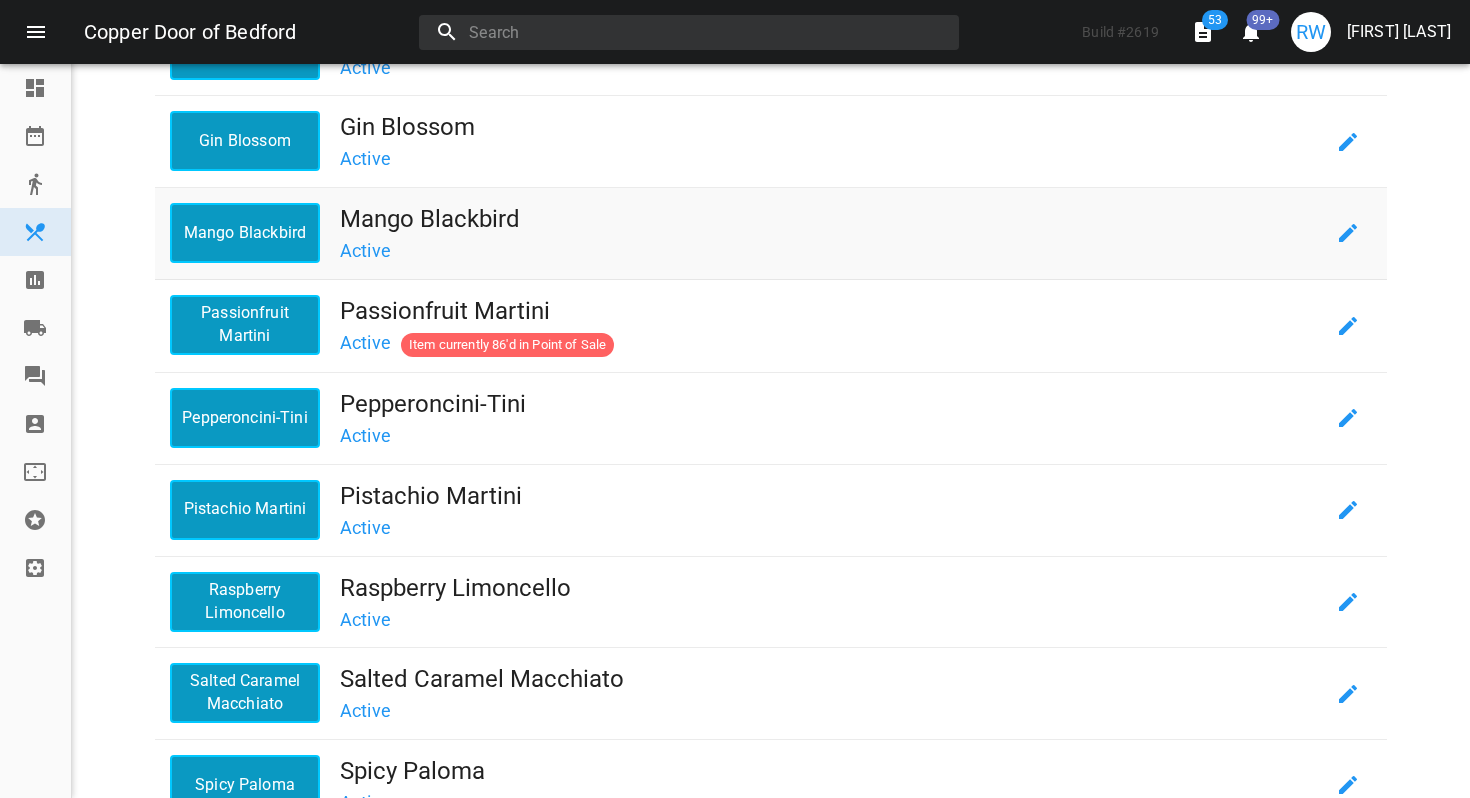 click on "Active" at bounding box center [832, 249] 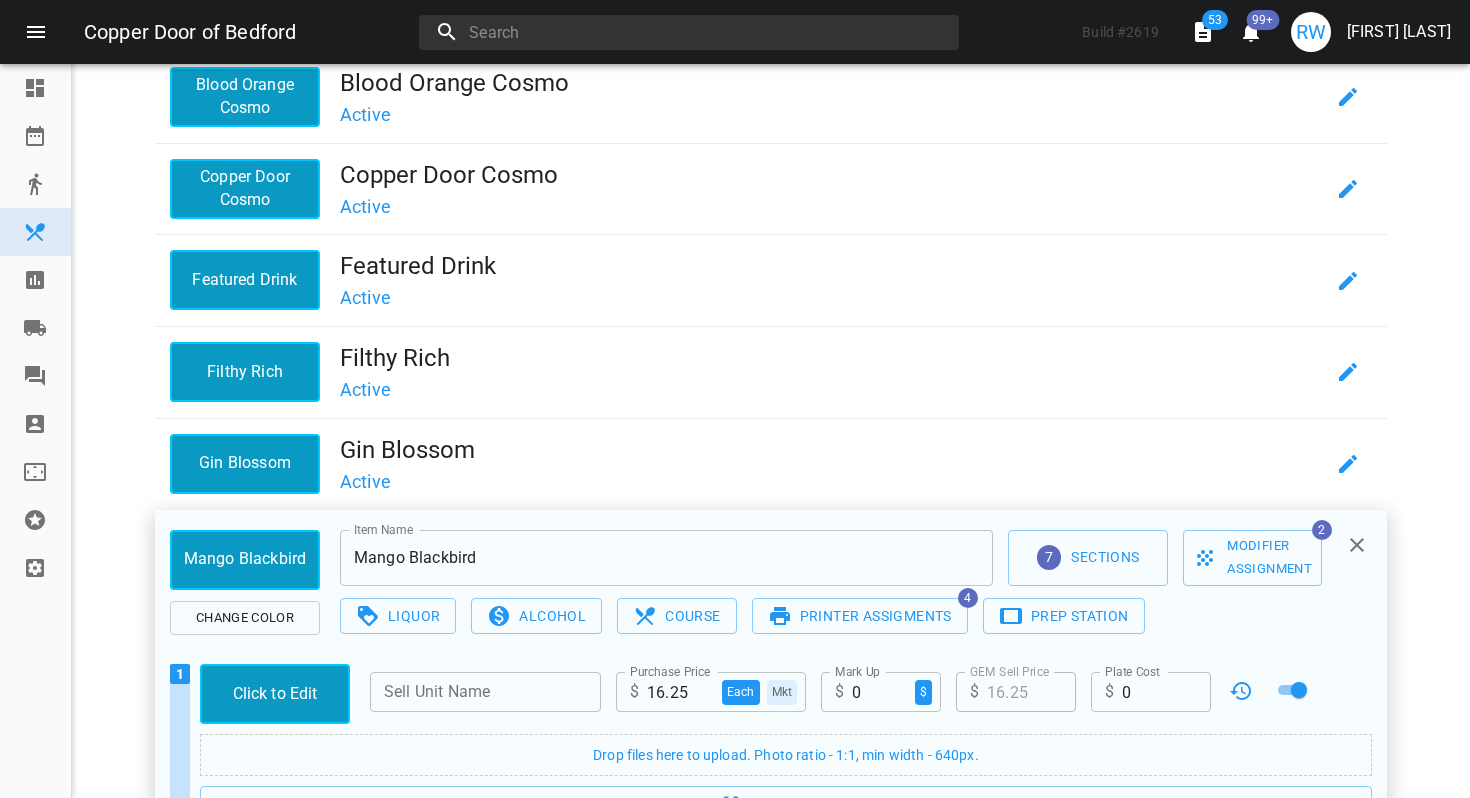 scroll, scrollTop: 0, scrollLeft: 0, axis: both 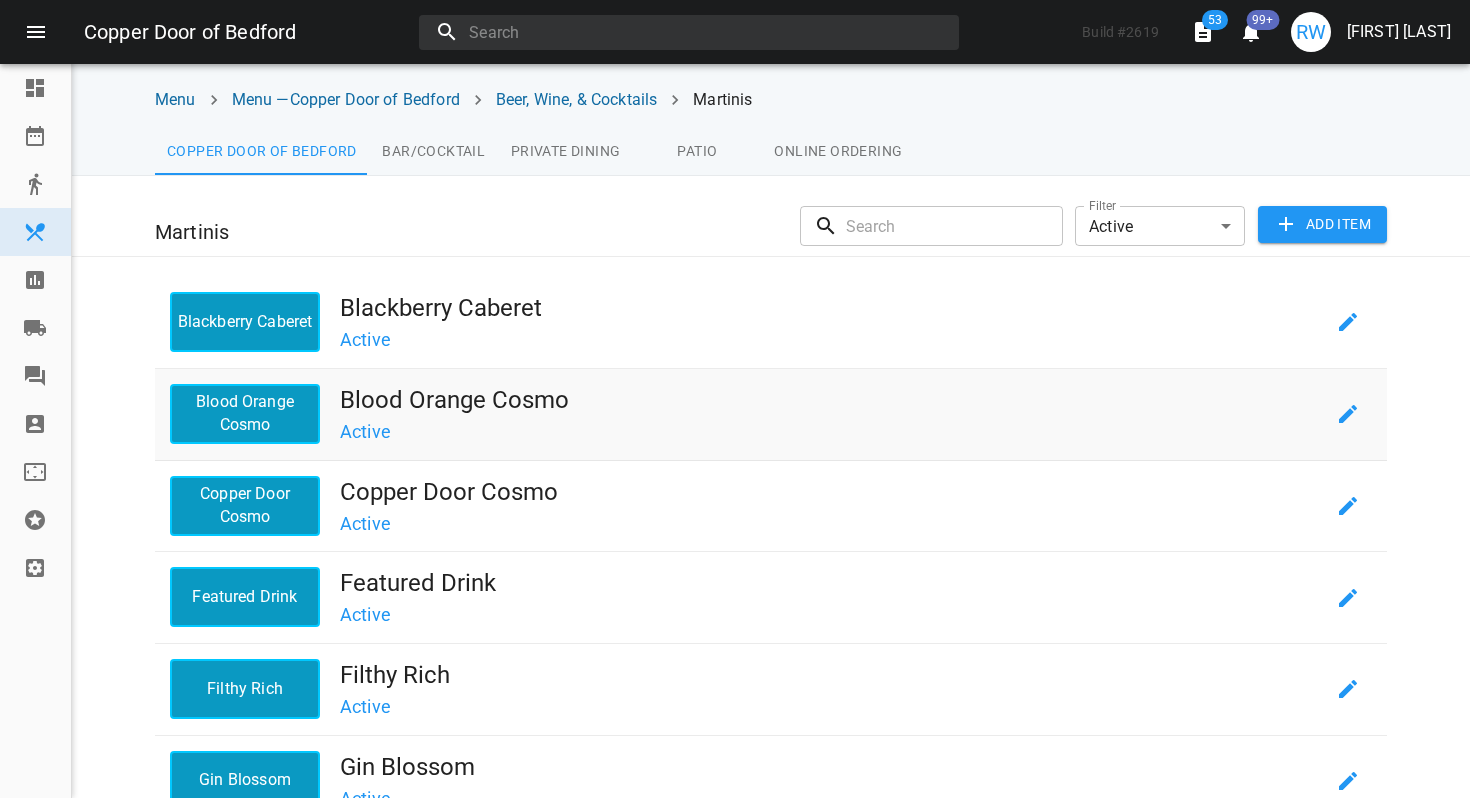 click on "Blood Orange Cosmo" at bounding box center [832, 400] 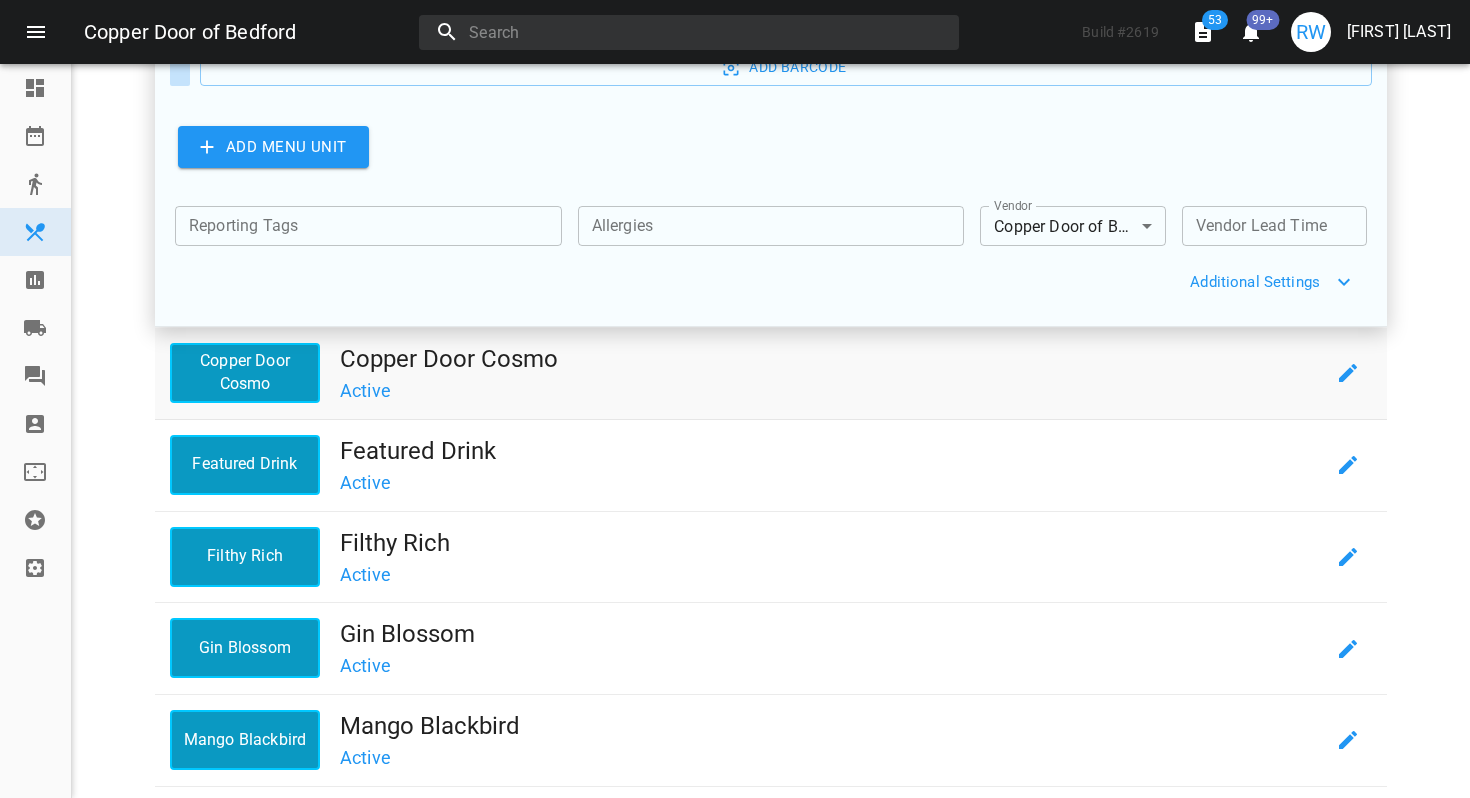 click on "Active" at bounding box center [832, 389] 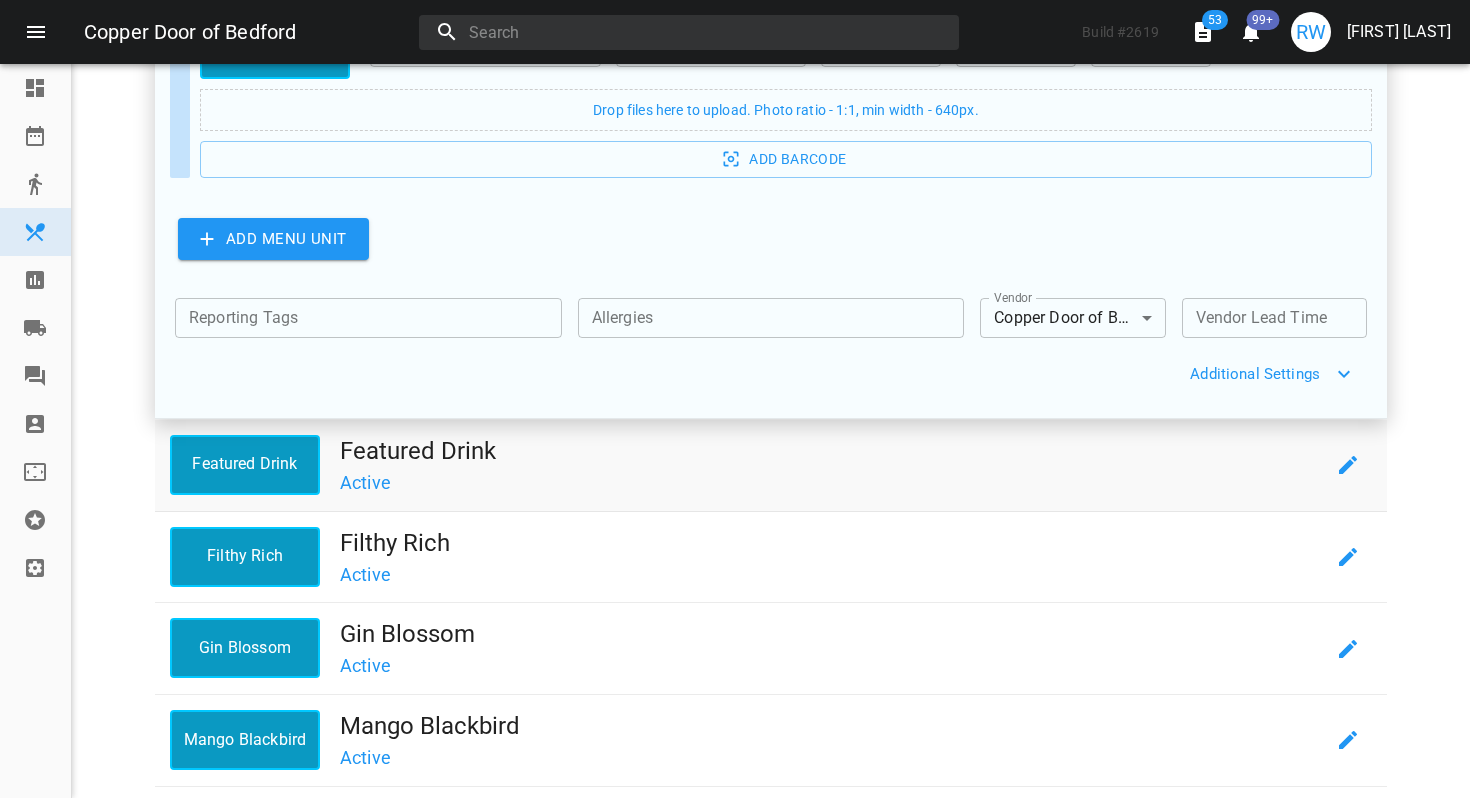 click on "Active" at bounding box center [832, 481] 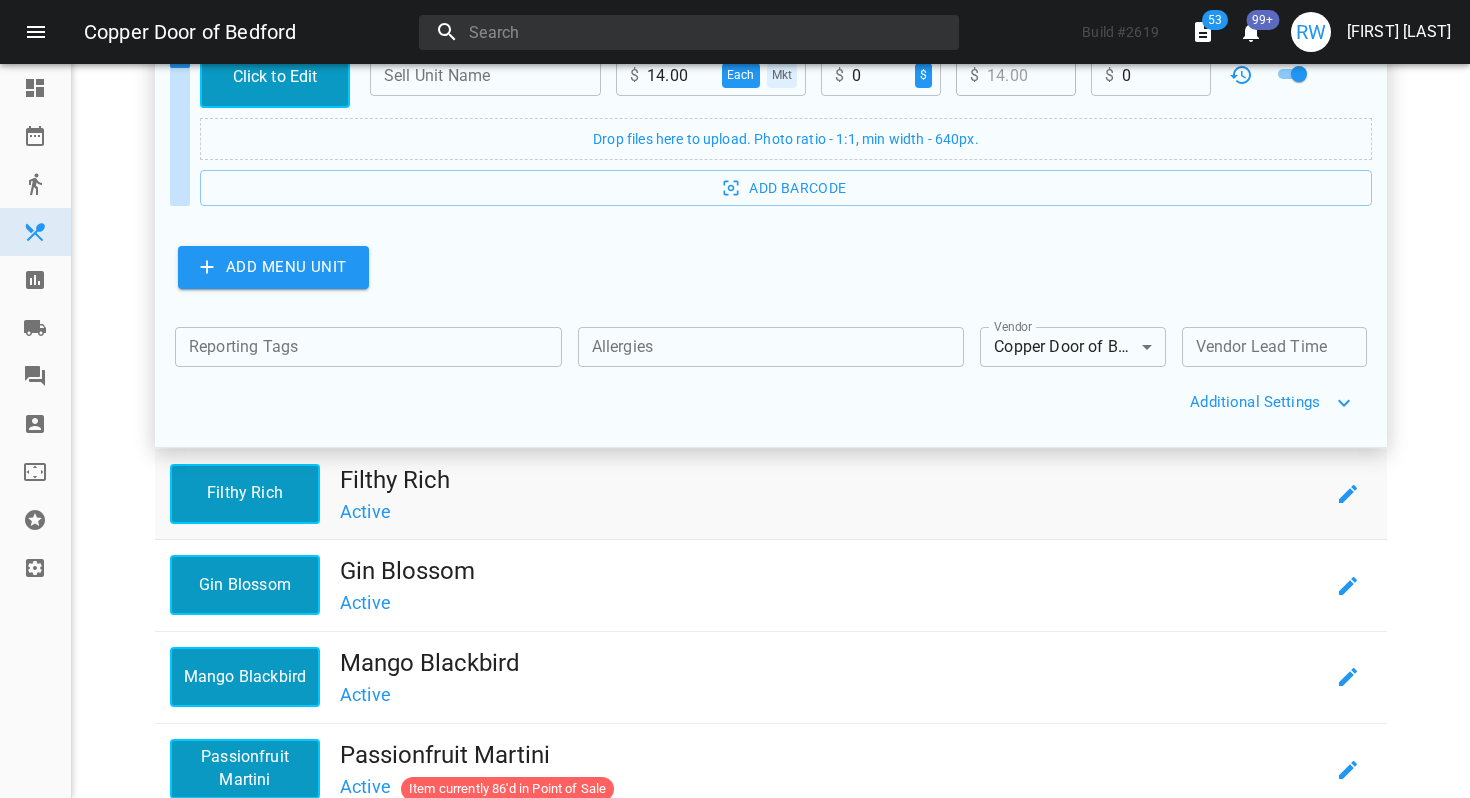 click on "Filthy Rich" at bounding box center [832, 480] 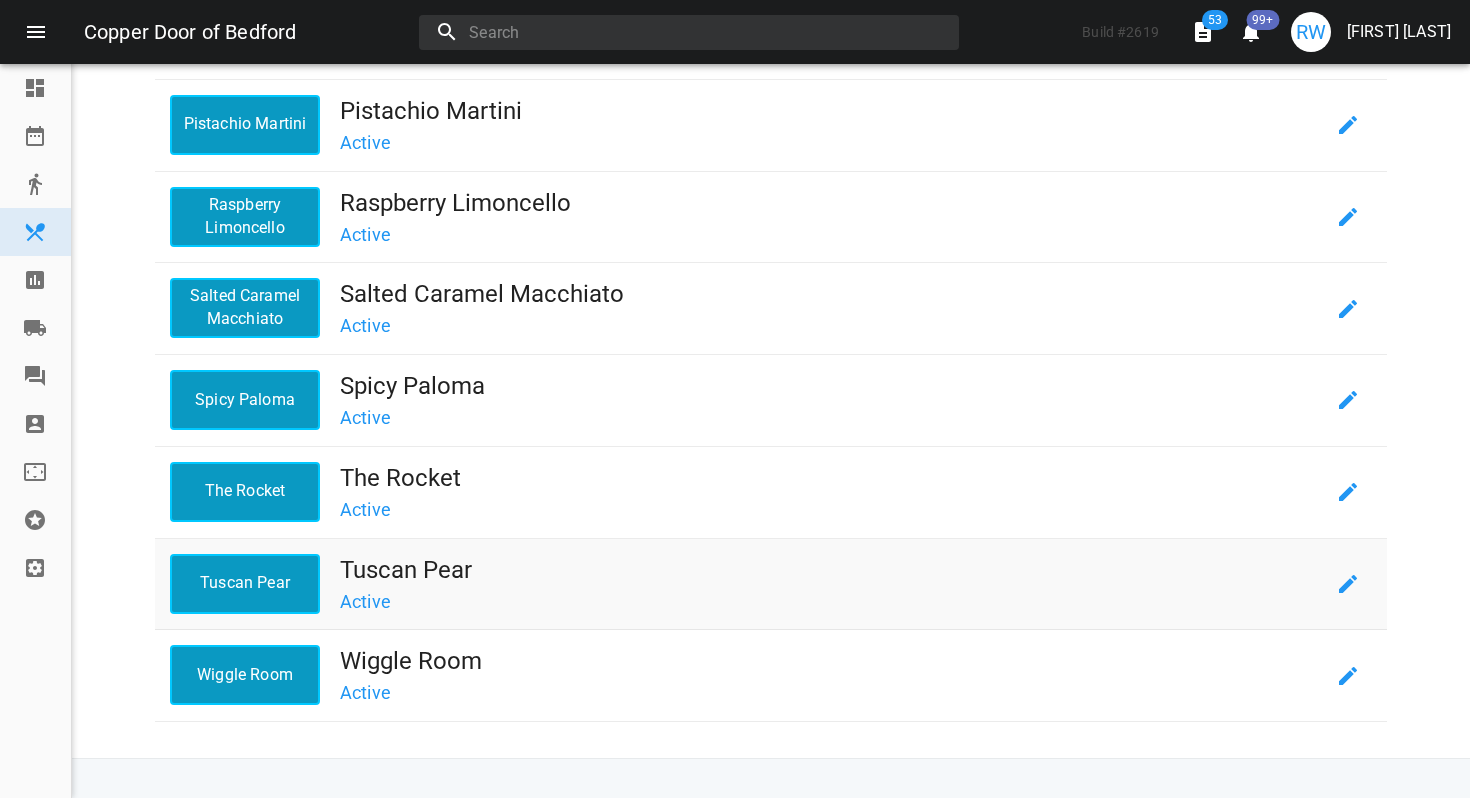 click on "Tuscan Pear" at bounding box center [832, 570] 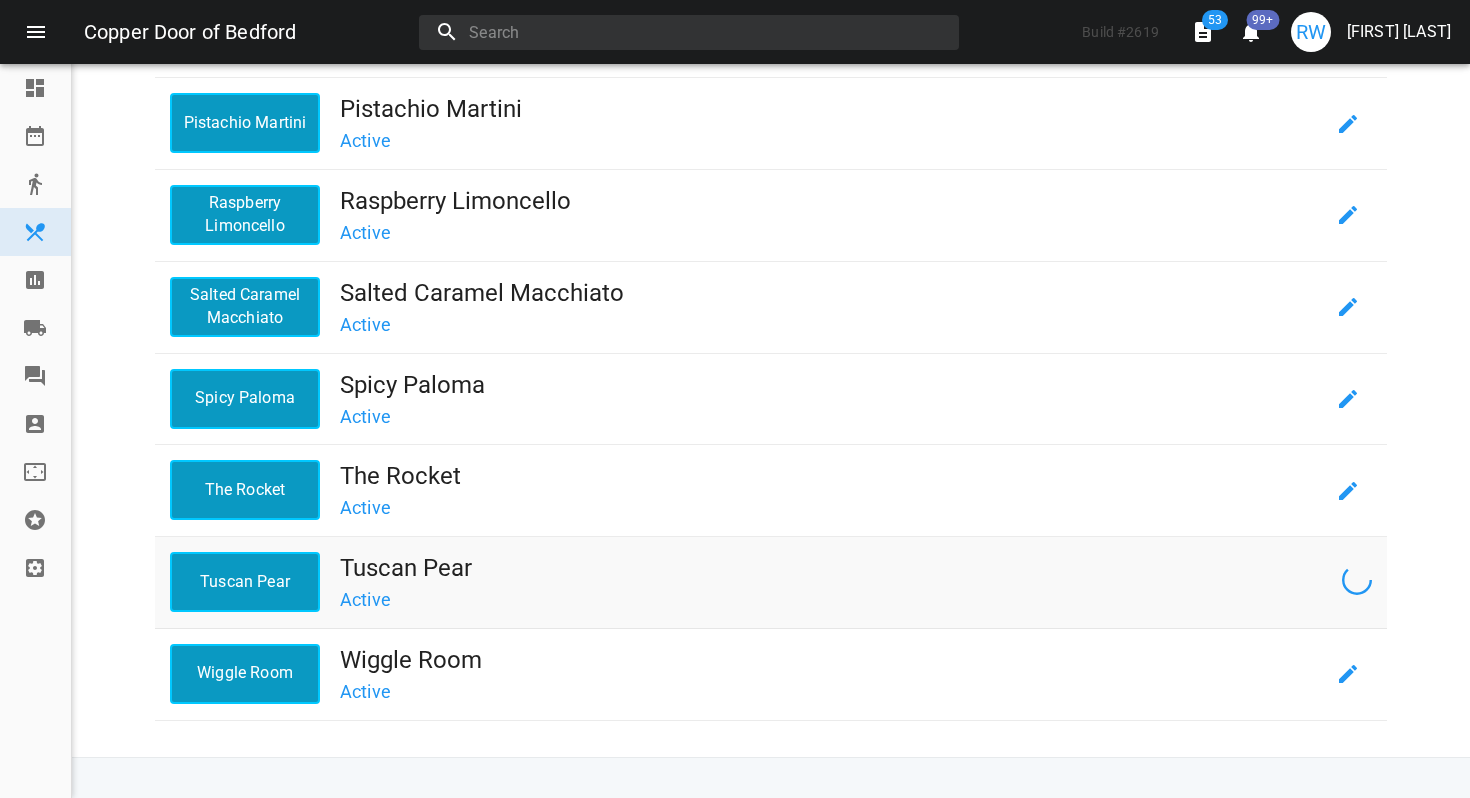scroll, scrollTop: 1025, scrollLeft: 0, axis: vertical 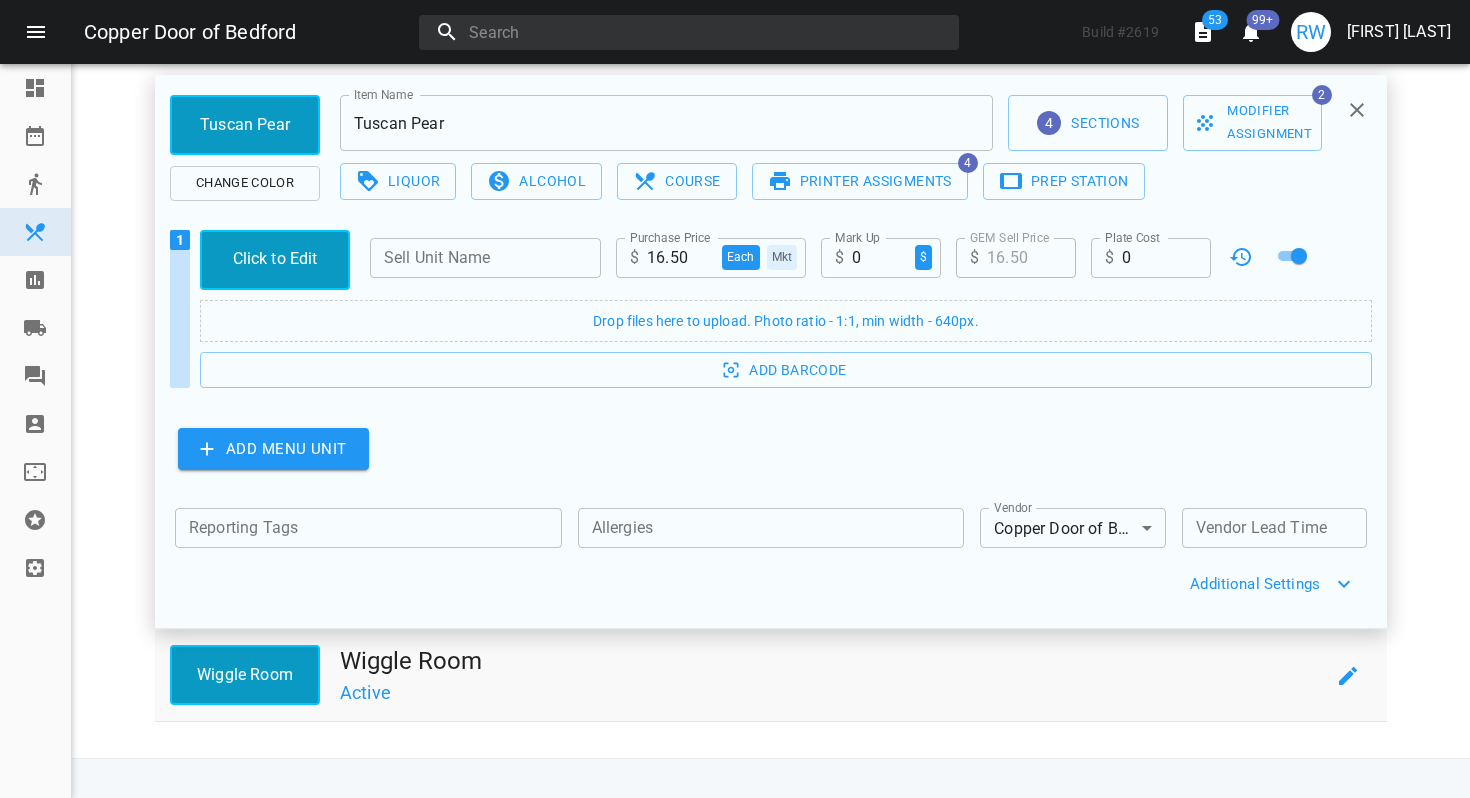 click on "Wiggle Room" at bounding box center (832, 661) 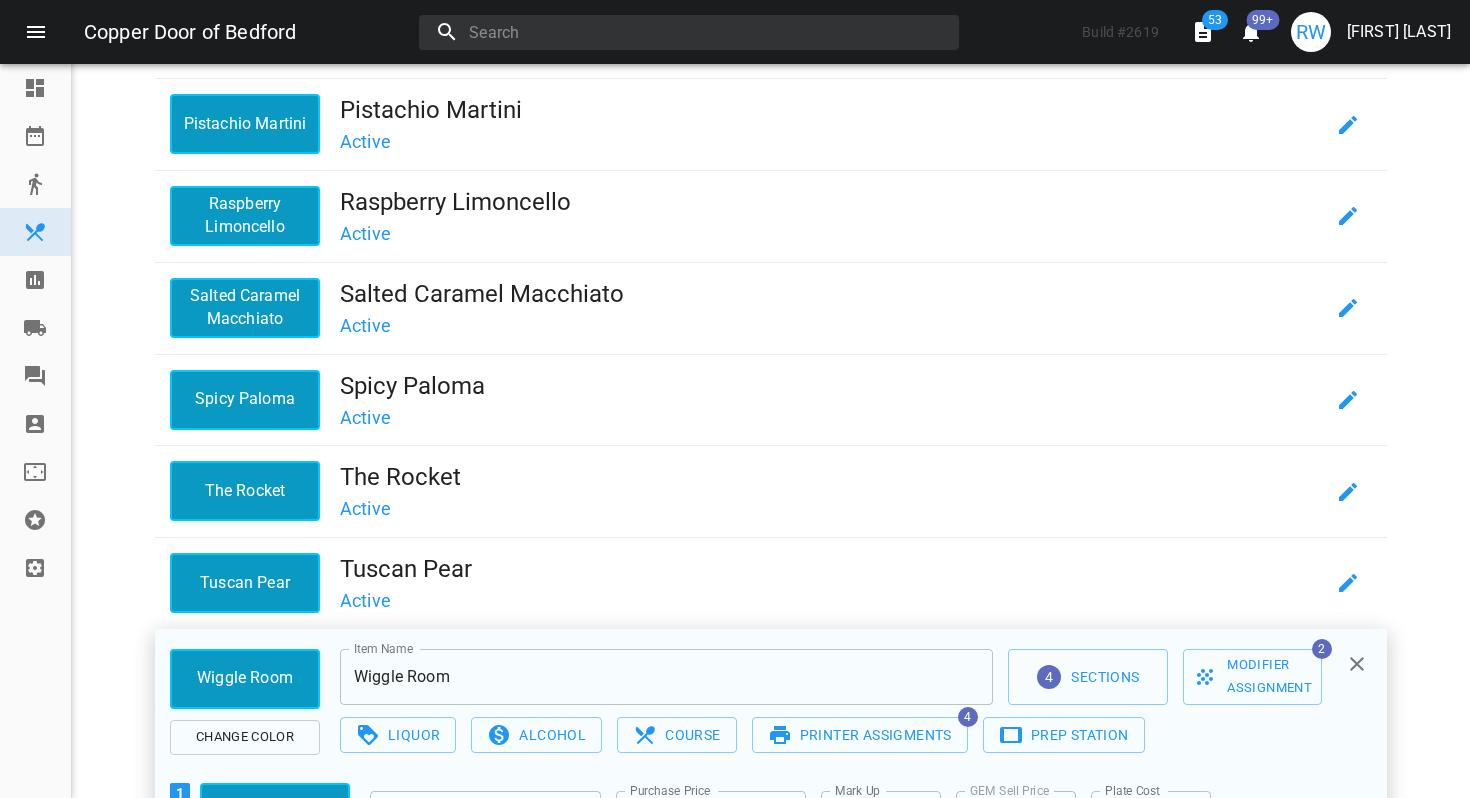 scroll, scrollTop: 1487, scrollLeft: 0, axis: vertical 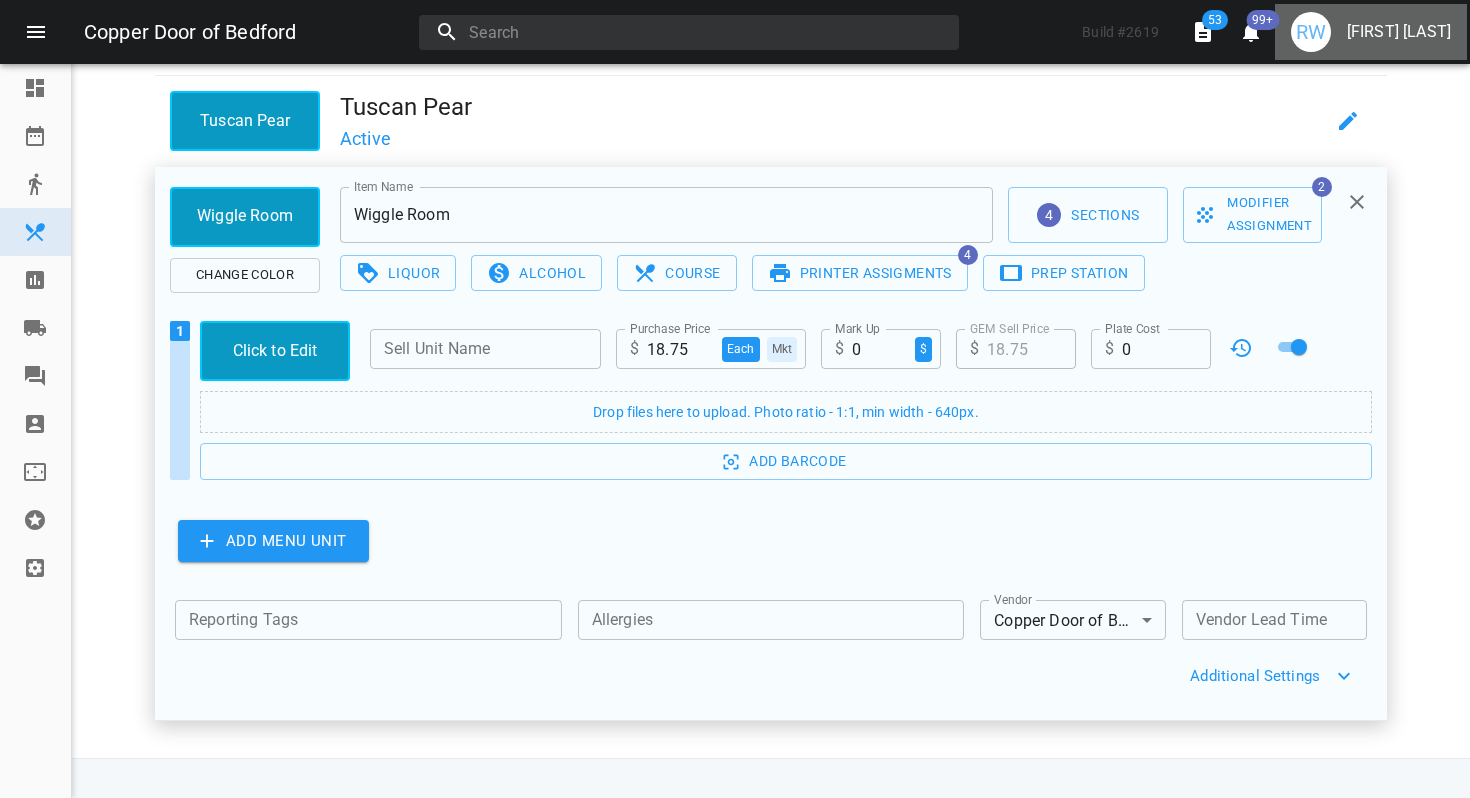 click on "[FIRST] [LAST]" at bounding box center (1399, 32) 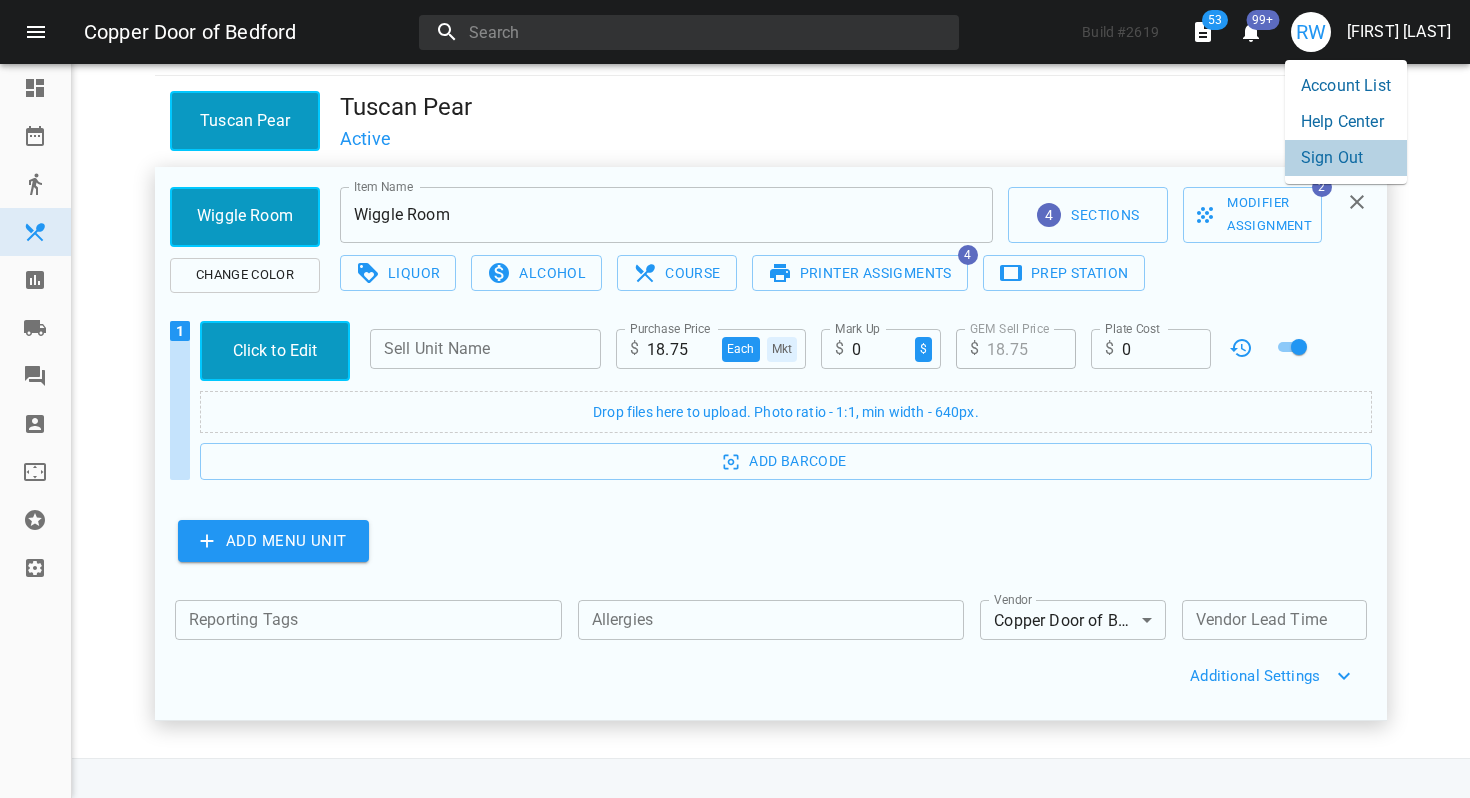 click on "Sign Out" at bounding box center (1346, 158) 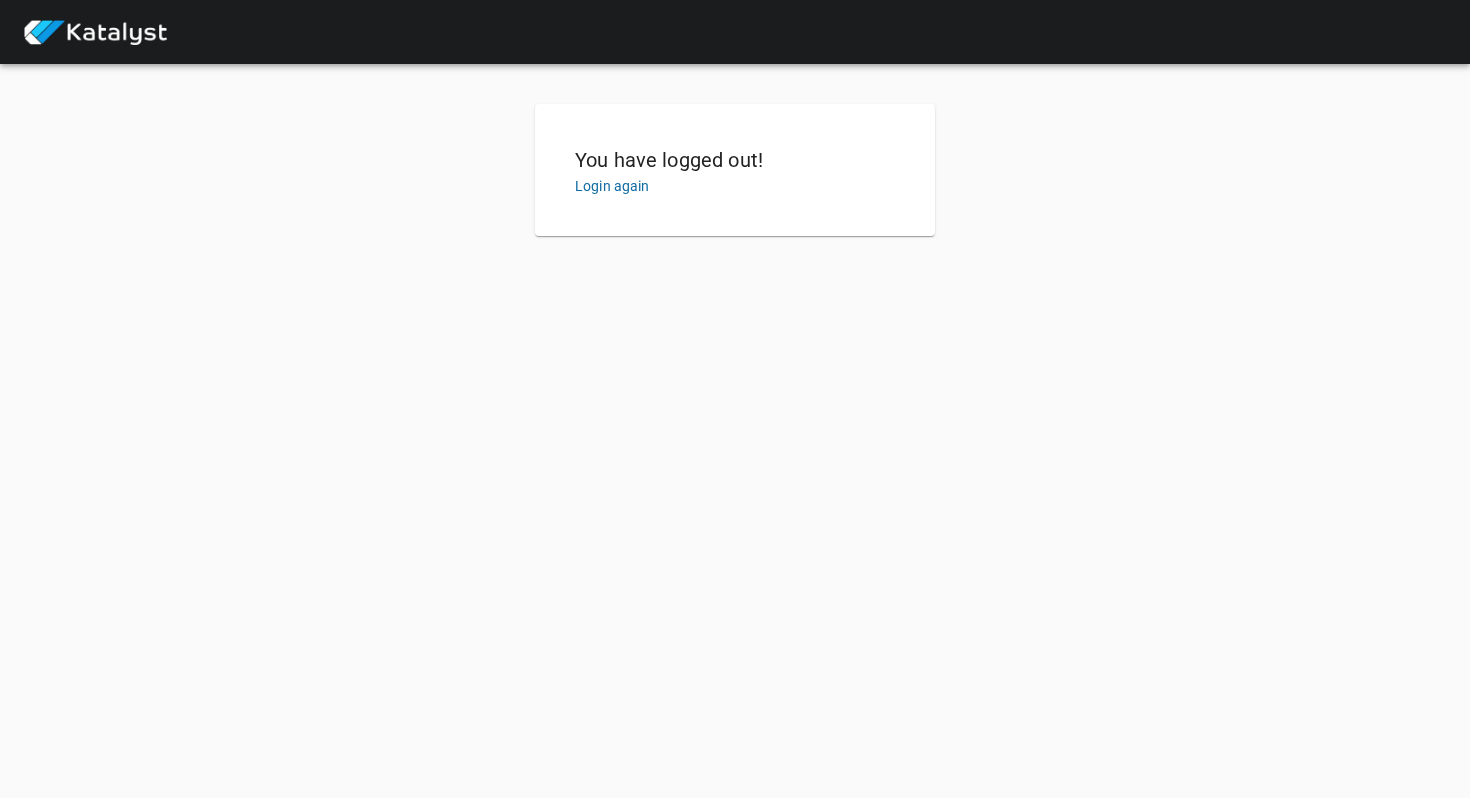 click on "You have logged out! Login again" at bounding box center [735, 170] 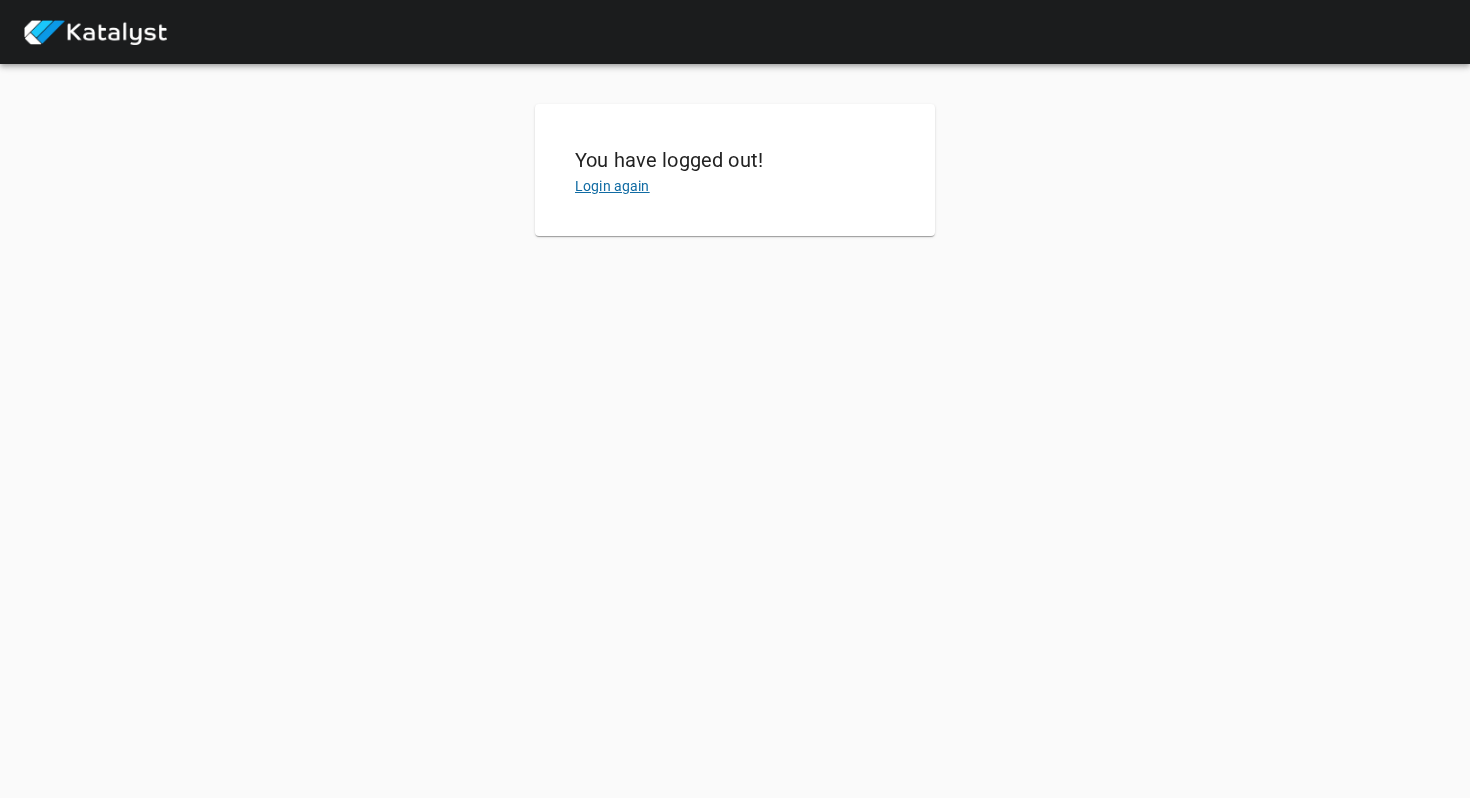 click on "Login again" at bounding box center (612, 186) 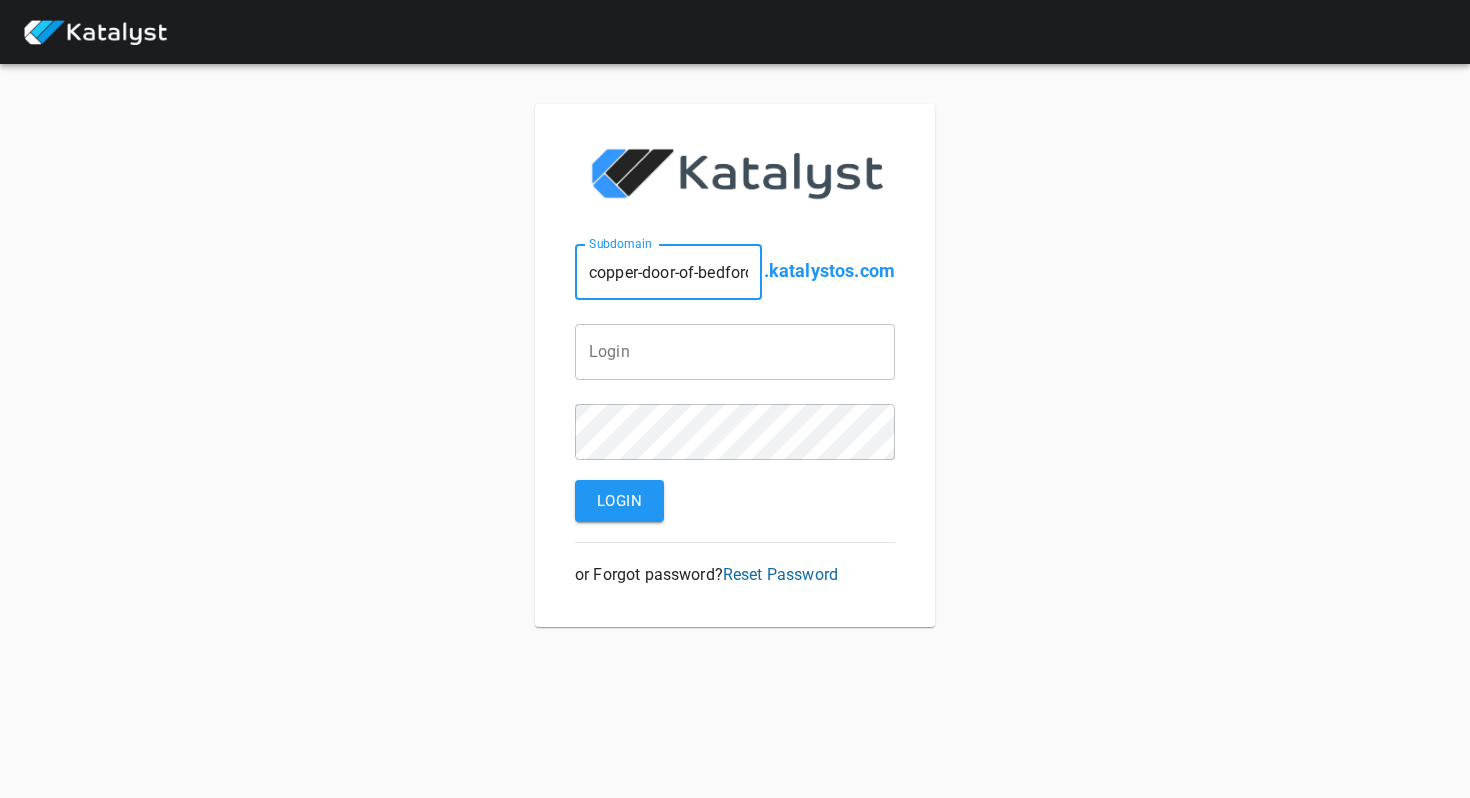 scroll, scrollTop: 0, scrollLeft: 10, axis: horizontal 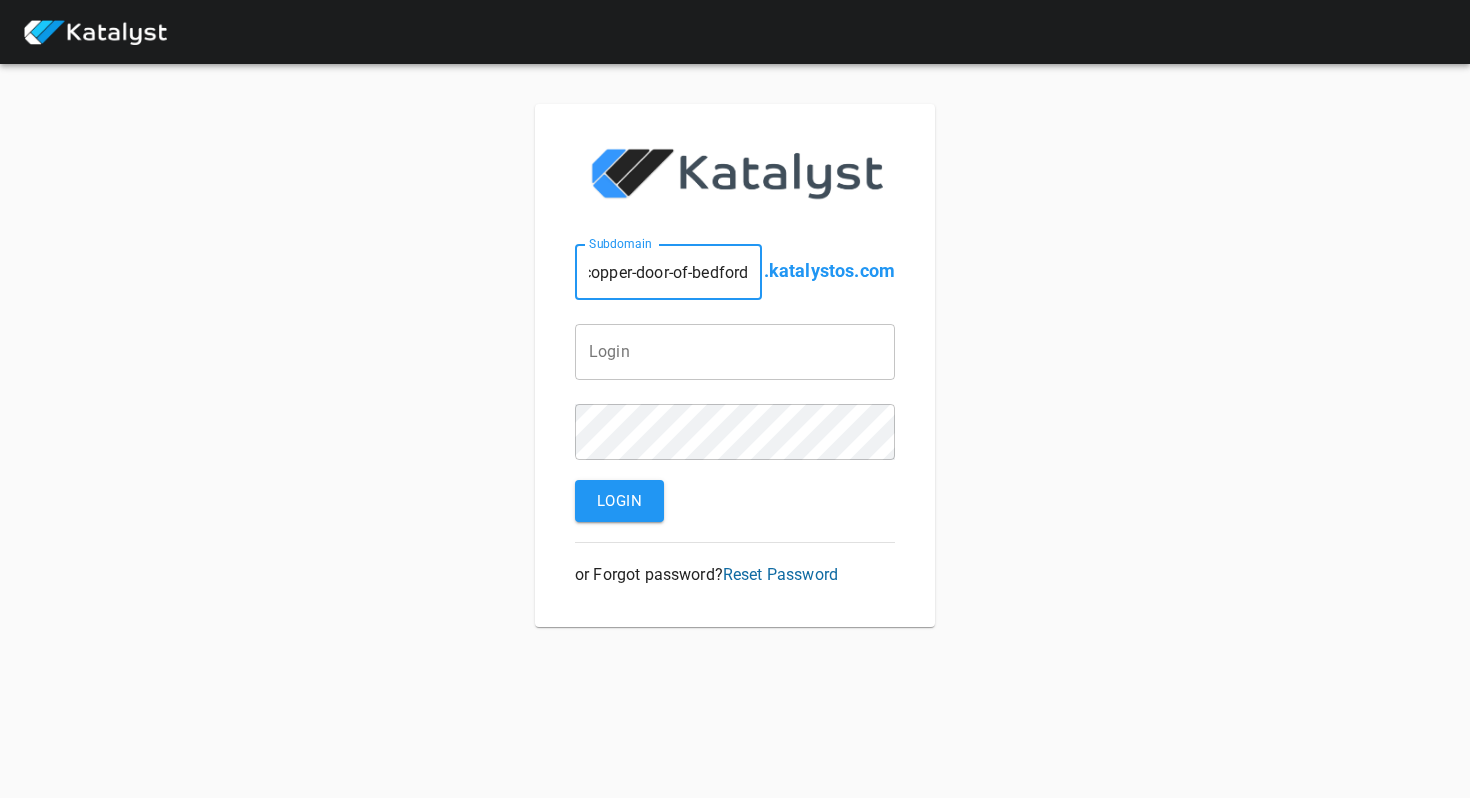 drag, startPoint x: 704, startPoint y: 278, endPoint x: 813, endPoint y: 313, distance: 114.48144 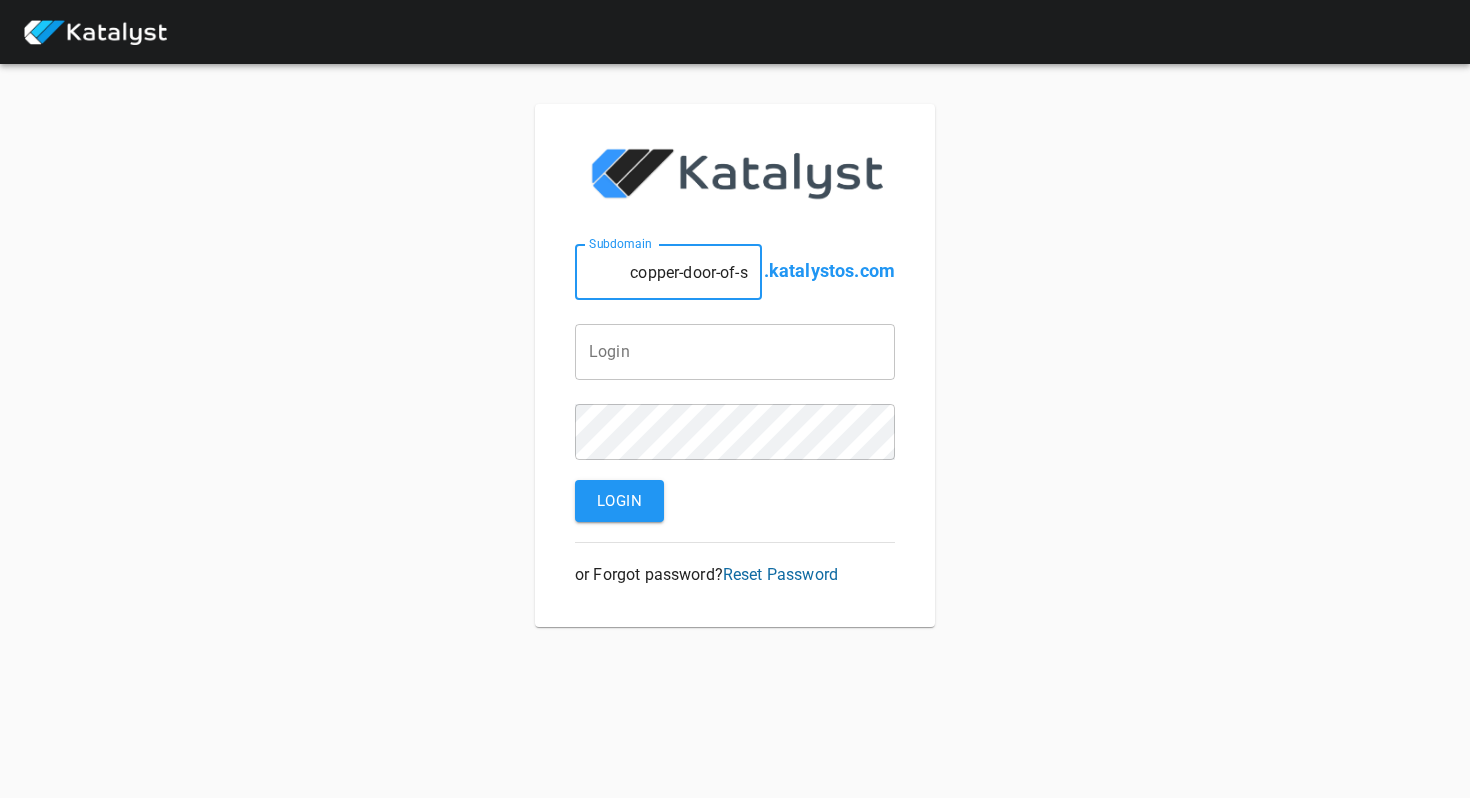 scroll, scrollTop: 0, scrollLeft: 0, axis: both 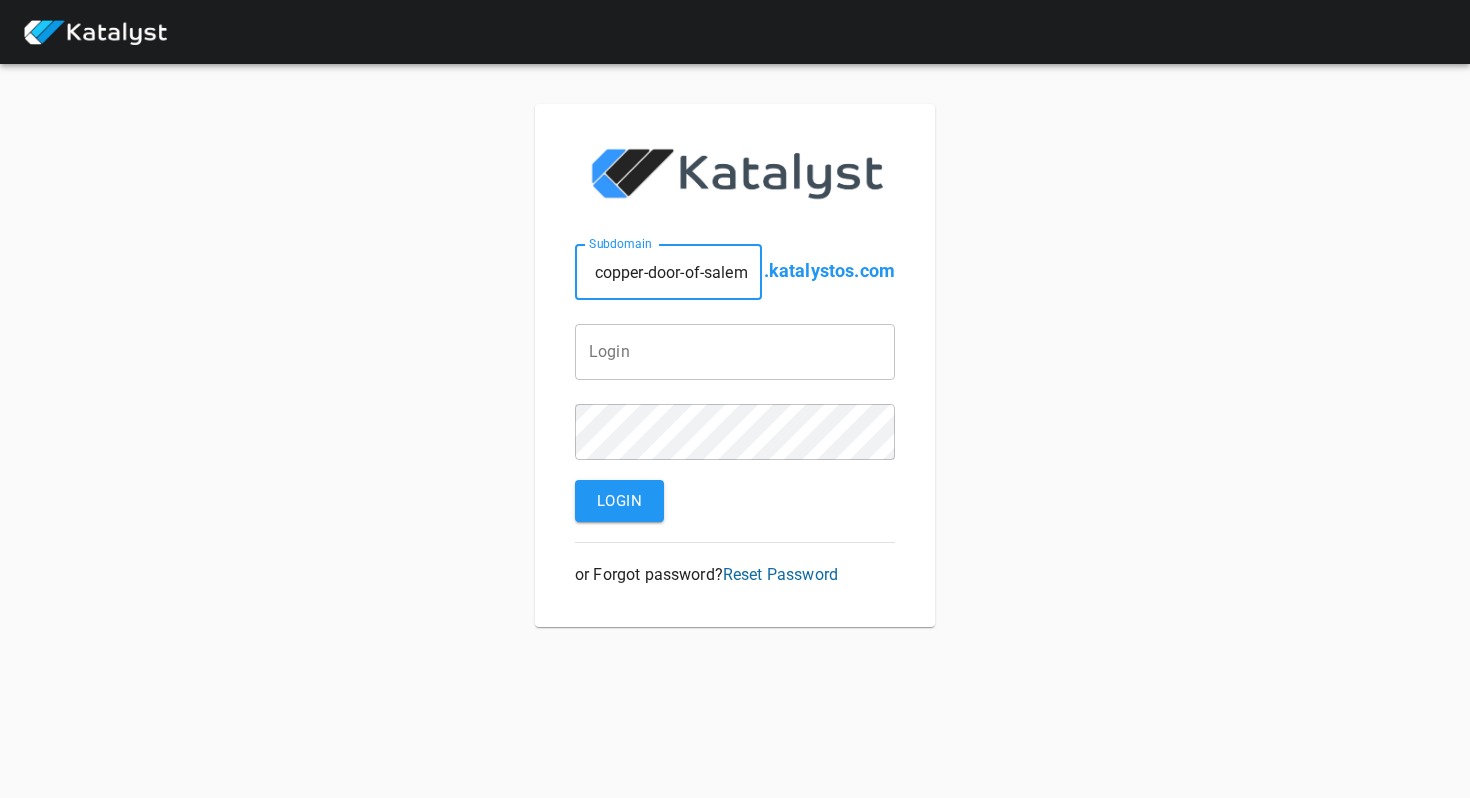 type on "copper-door-of-salem" 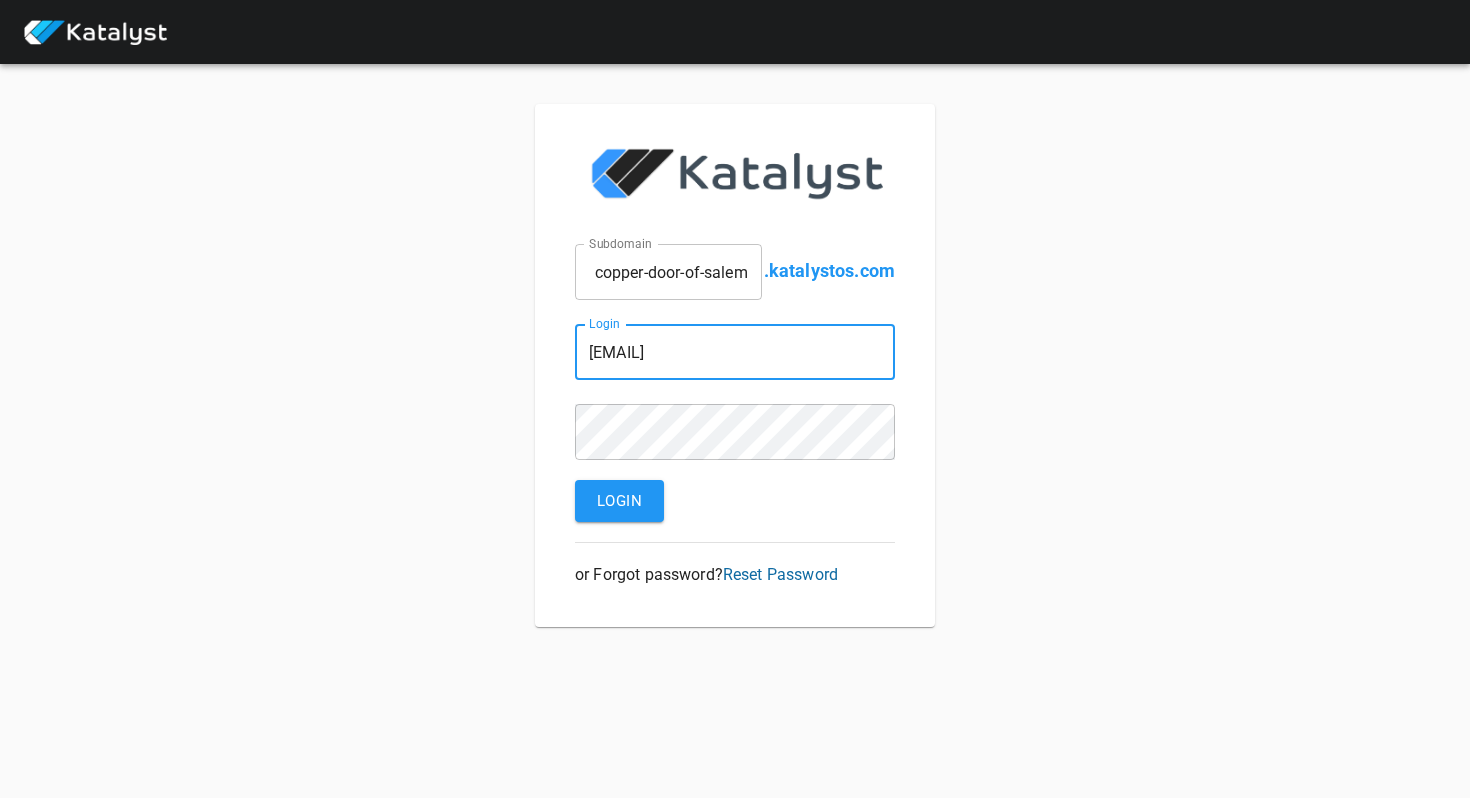 scroll, scrollTop: 0, scrollLeft: 41, axis: horizontal 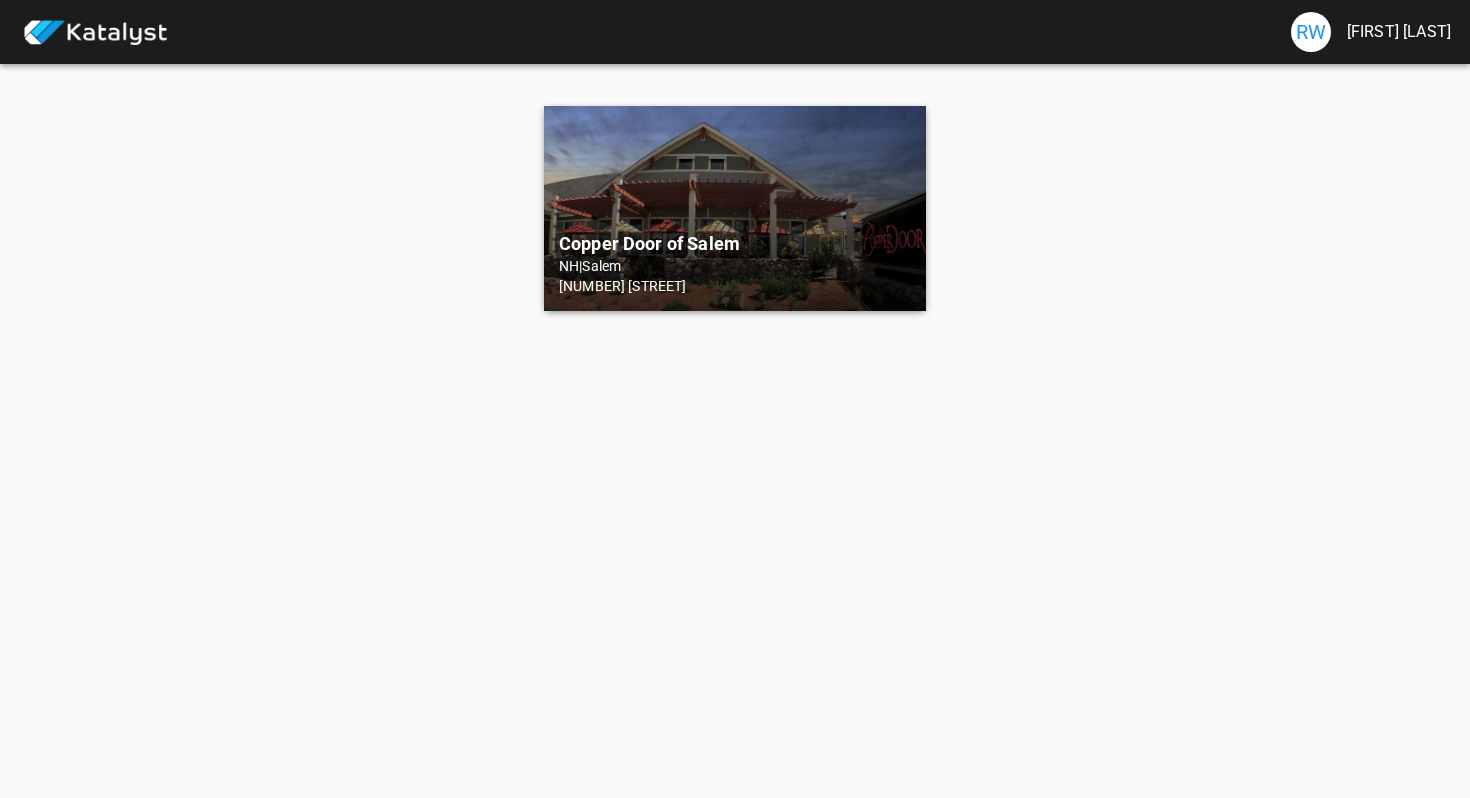 click on "NH  |  Salem" at bounding box center (735, 266) 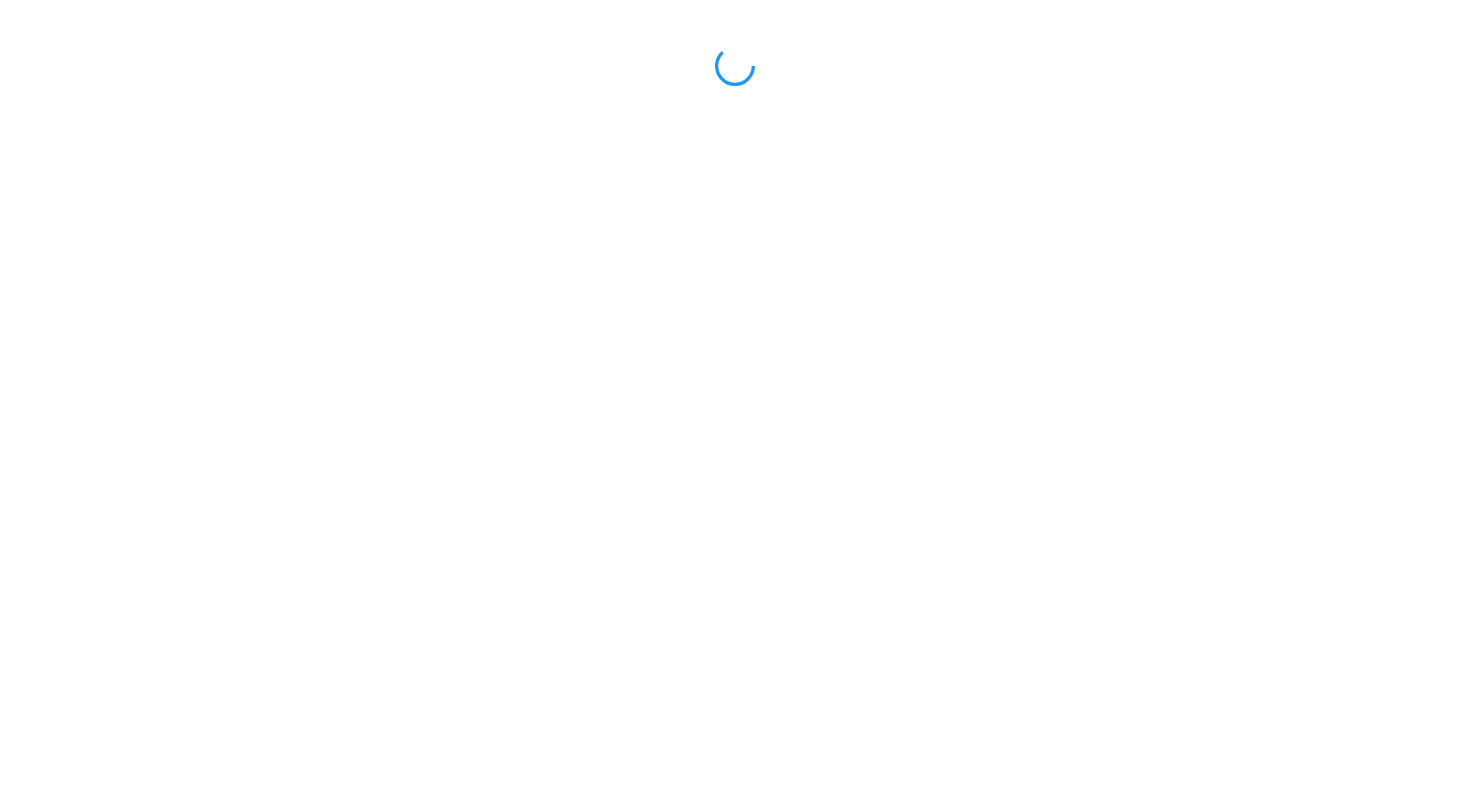 scroll, scrollTop: 0, scrollLeft: 0, axis: both 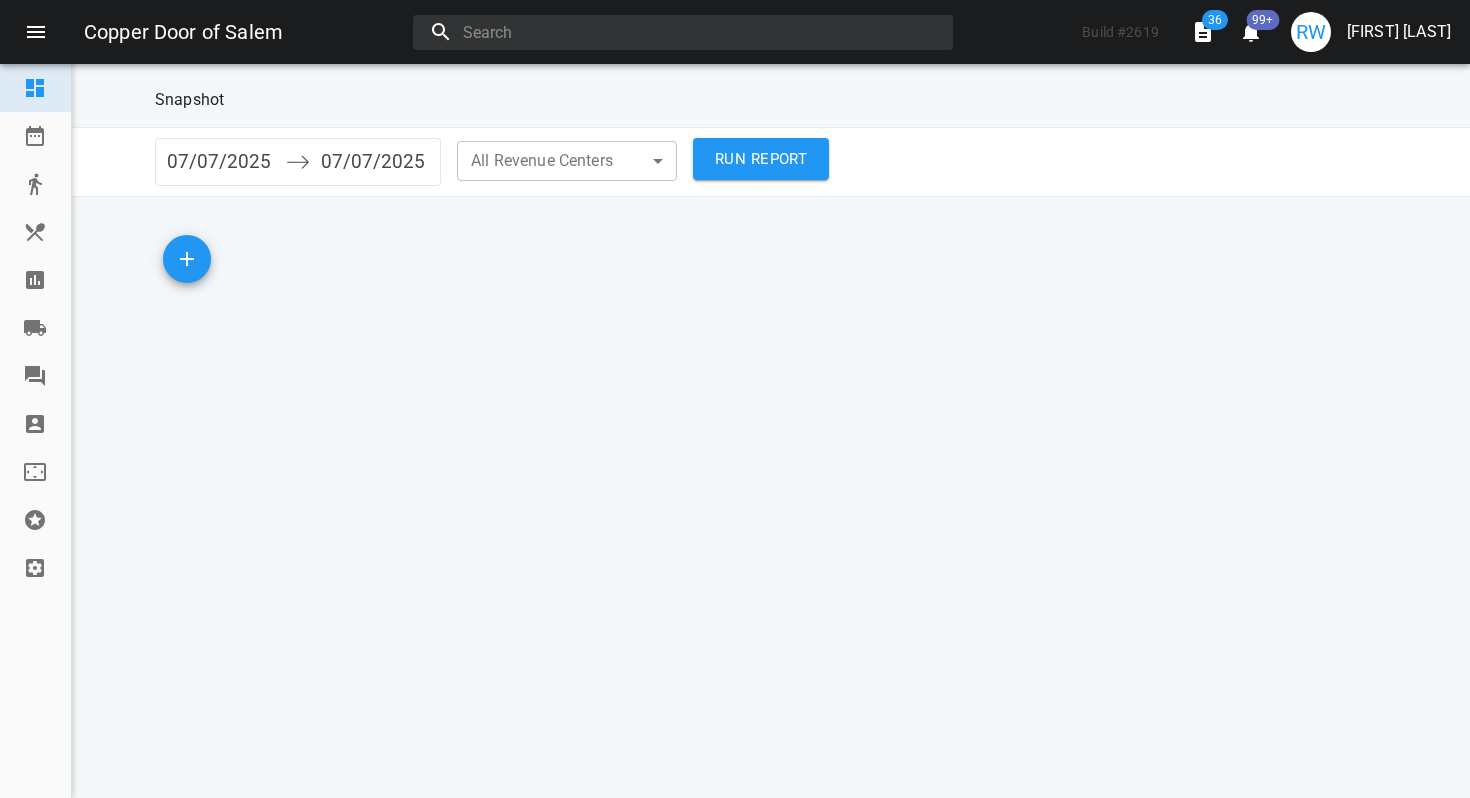 click at bounding box center [35, 232] 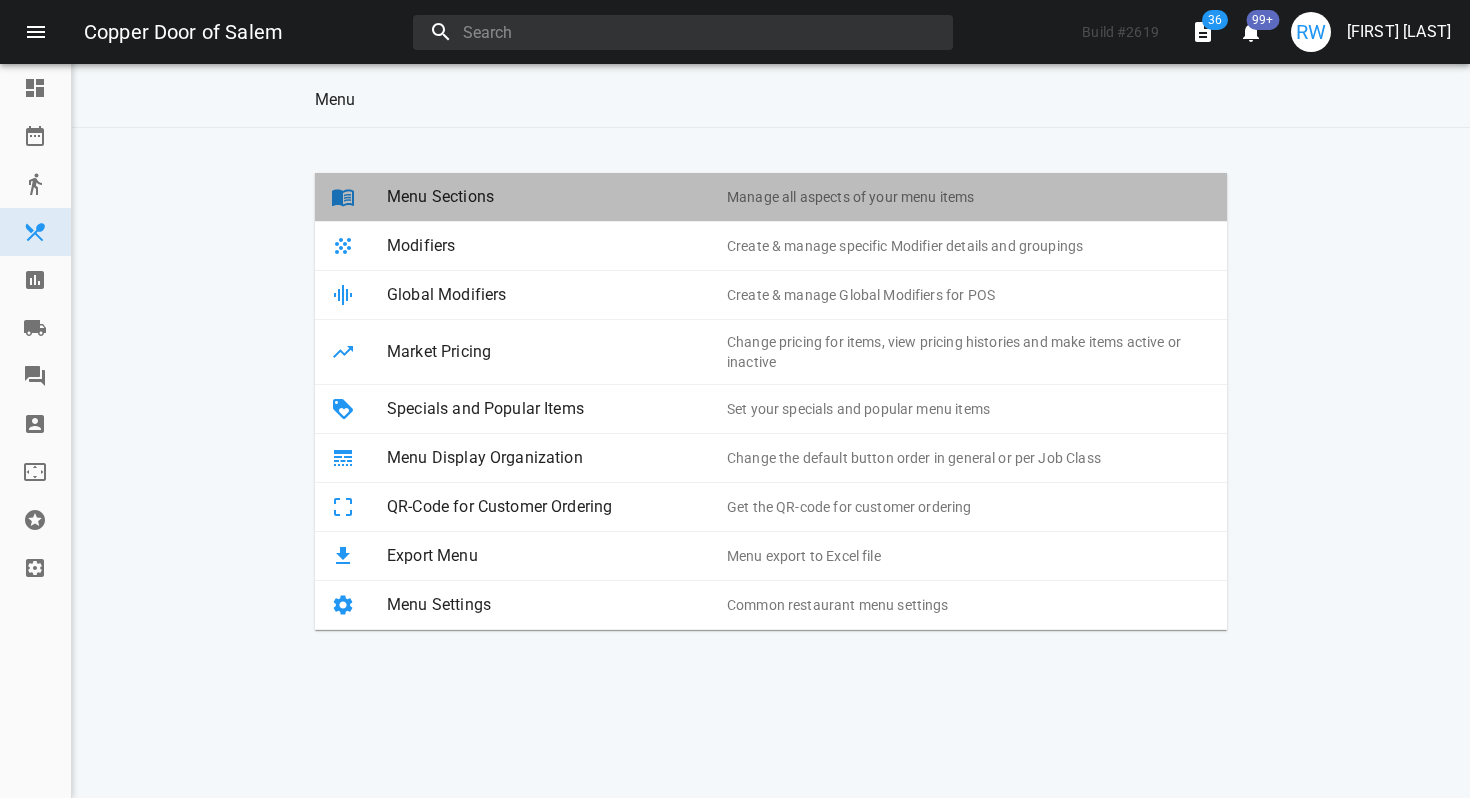 click at bounding box center (359, 197) 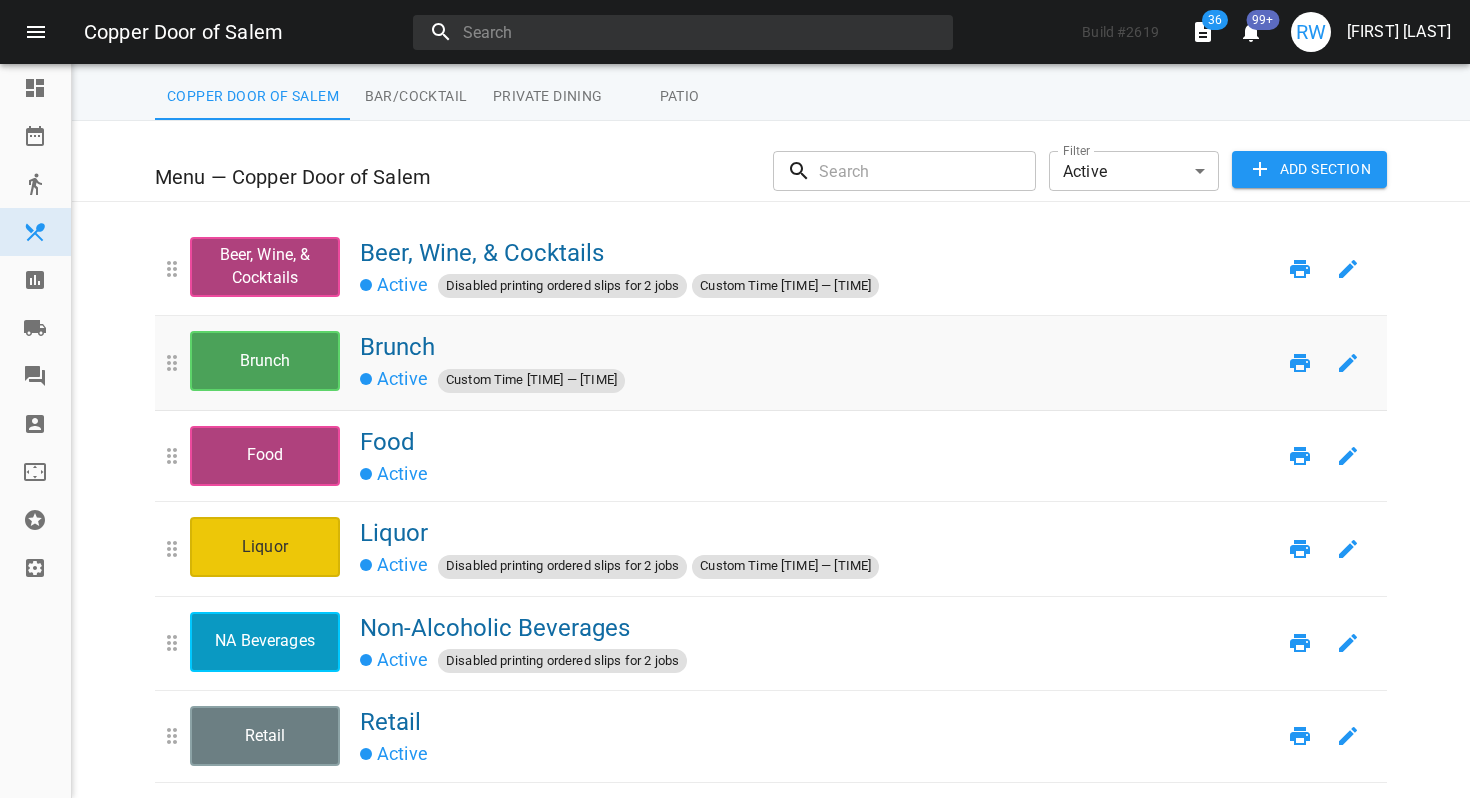 scroll, scrollTop: 51, scrollLeft: 0, axis: vertical 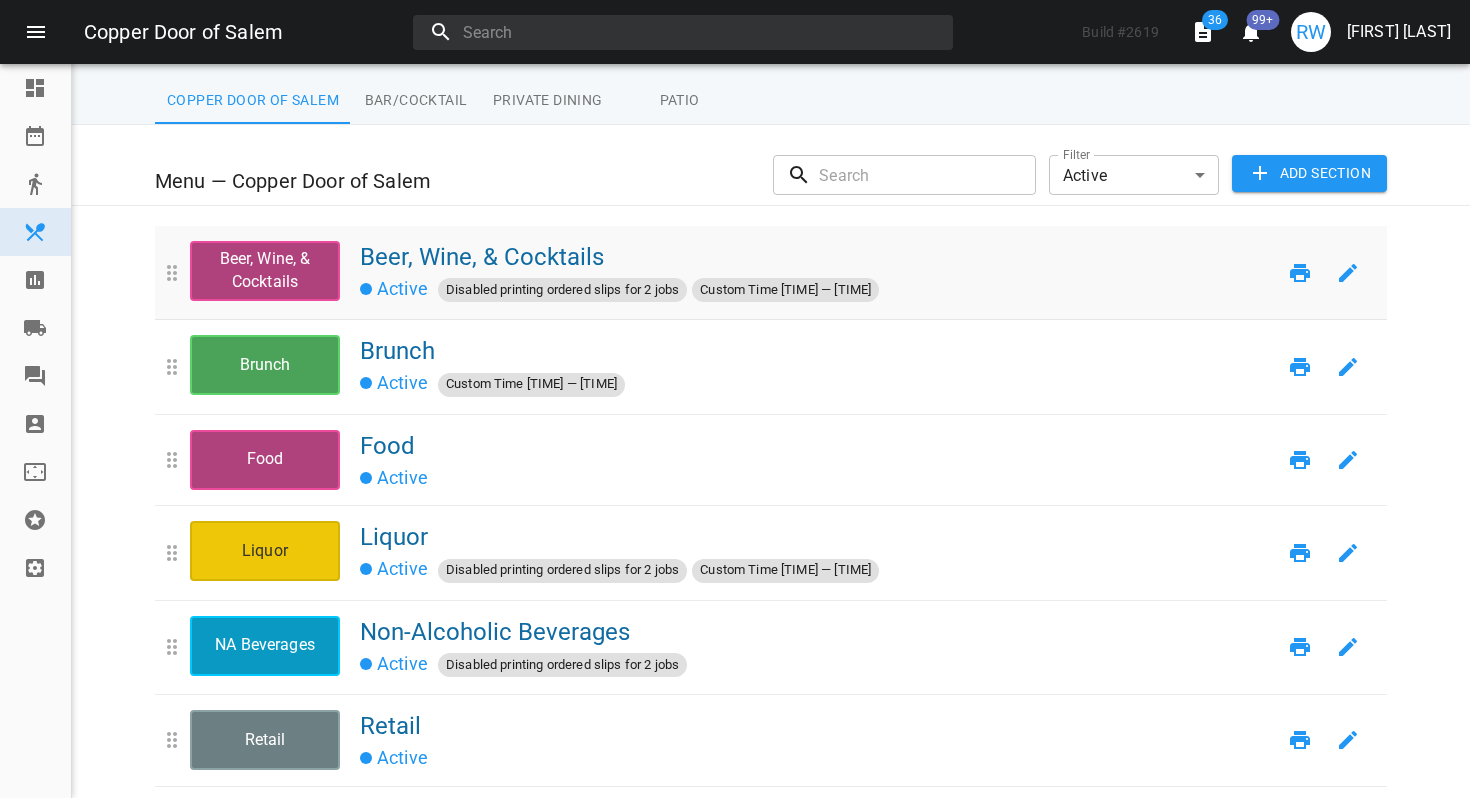 click on "Beer, Wine, & Cocktails" at bounding box center (818, 257) 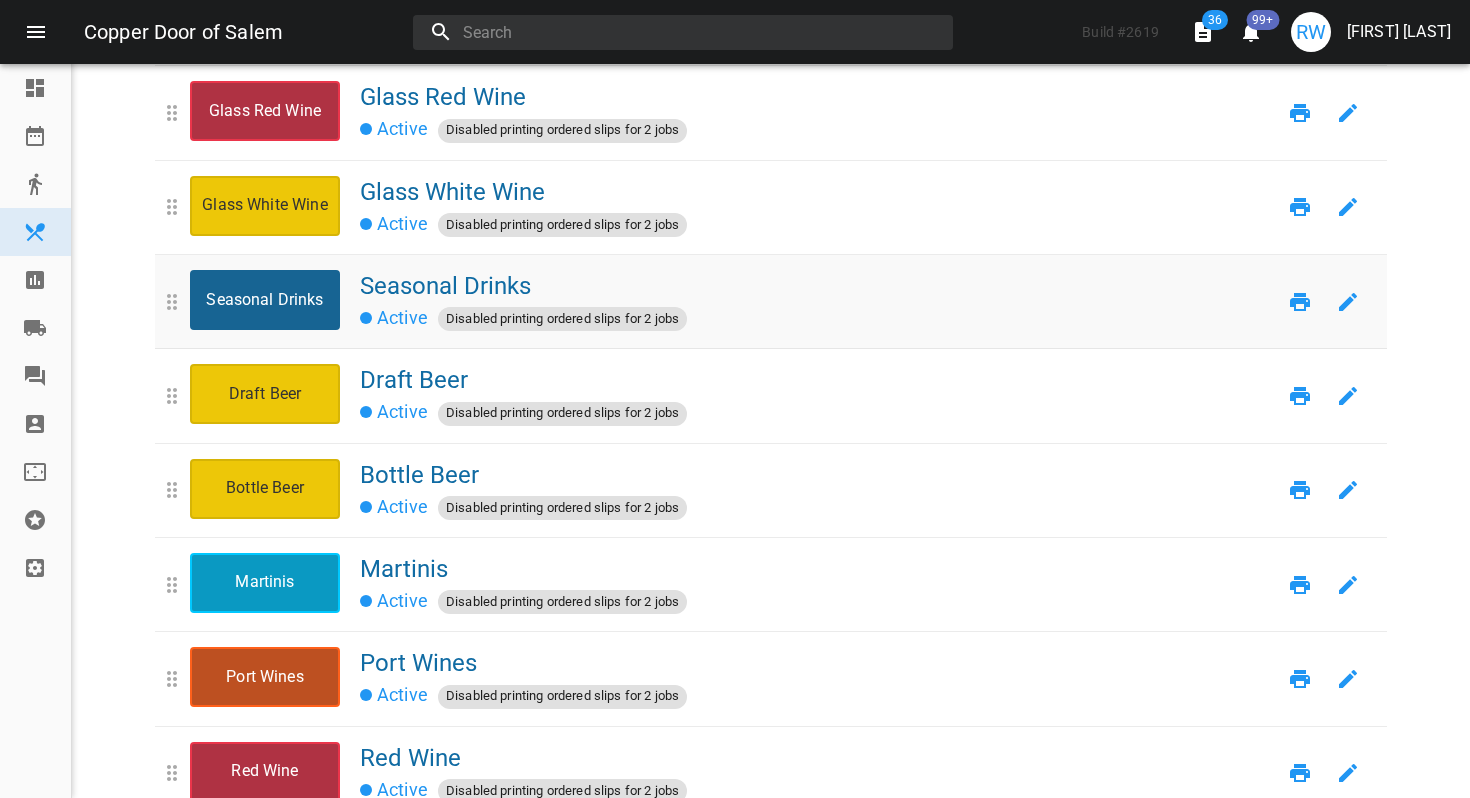 scroll, scrollTop: 494, scrollLeft: 0, axis: vertical 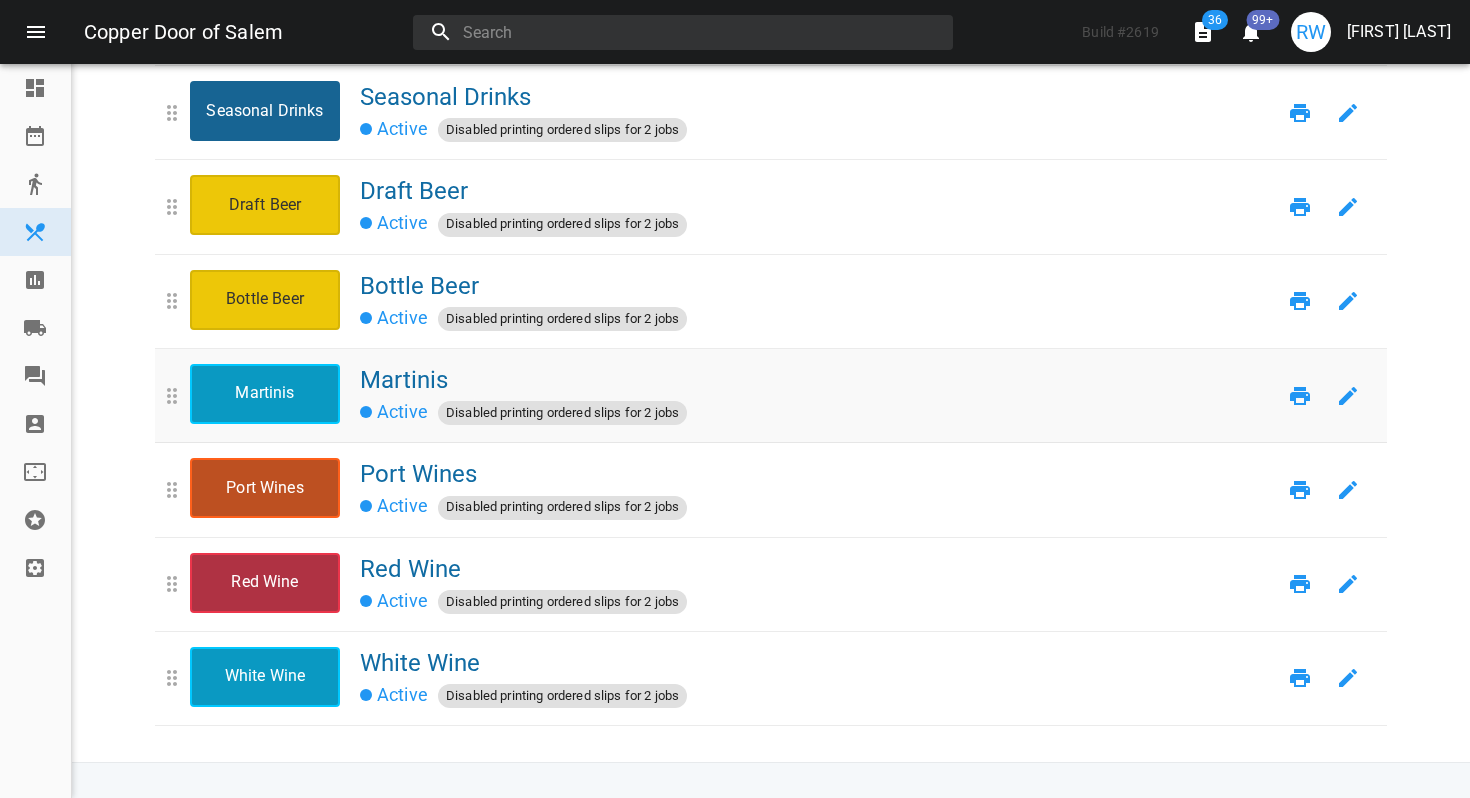 click on "Martinis" at bounding box center [818, 380] 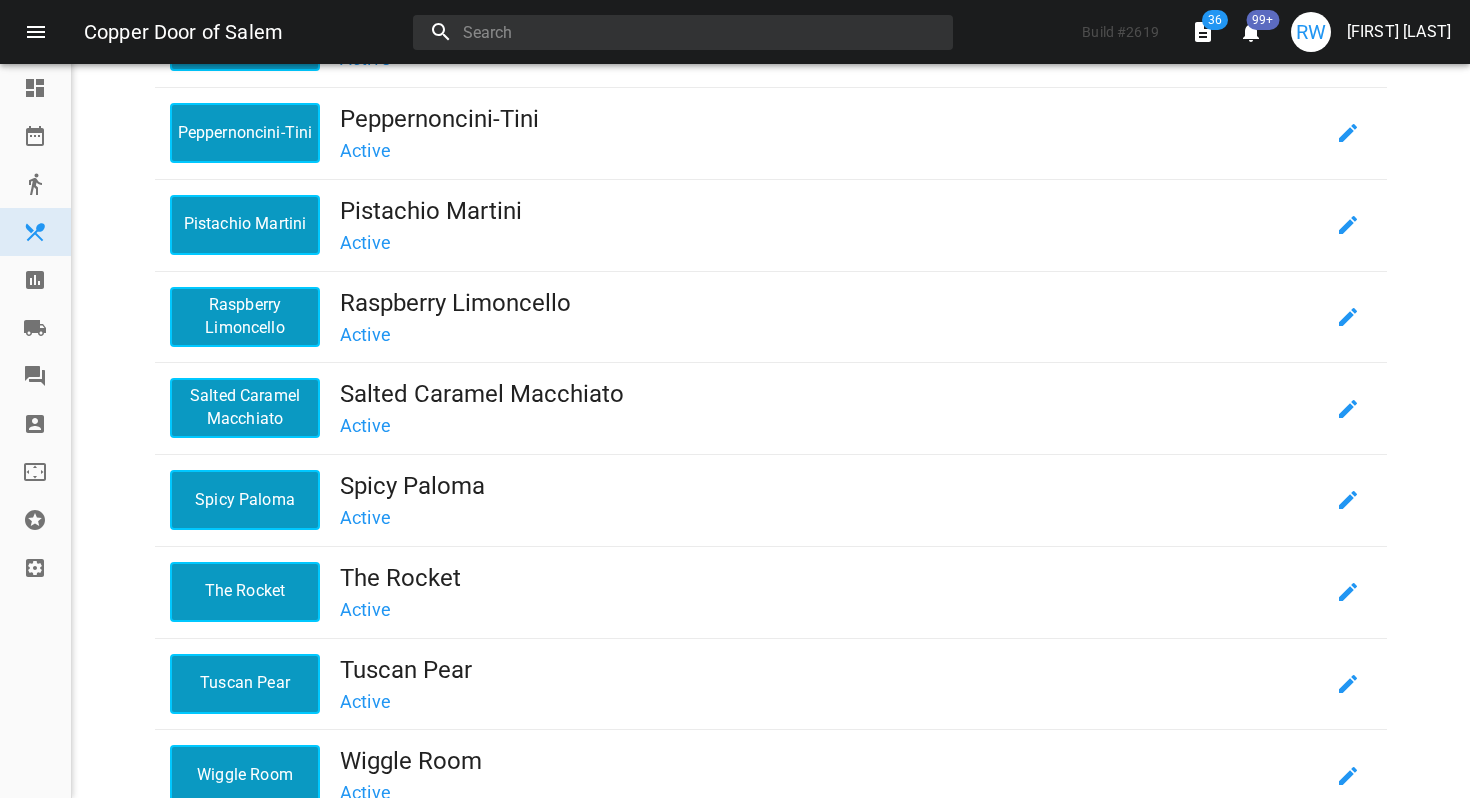 scroll, scrollTop: 1024, scrollLeft: 0, axis: vertical 